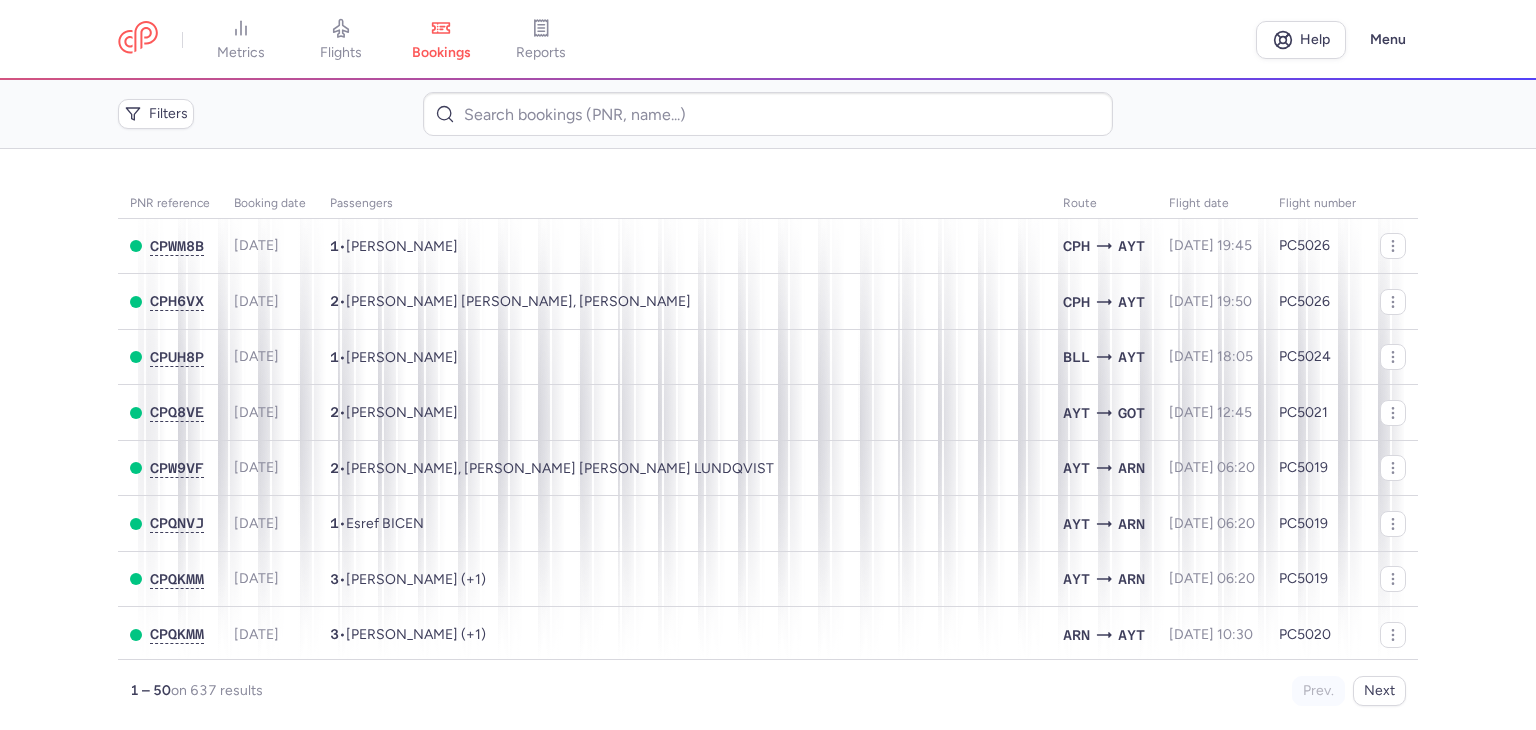 scroll, scrollTop: 0, scrollLeft: 0, axis: both 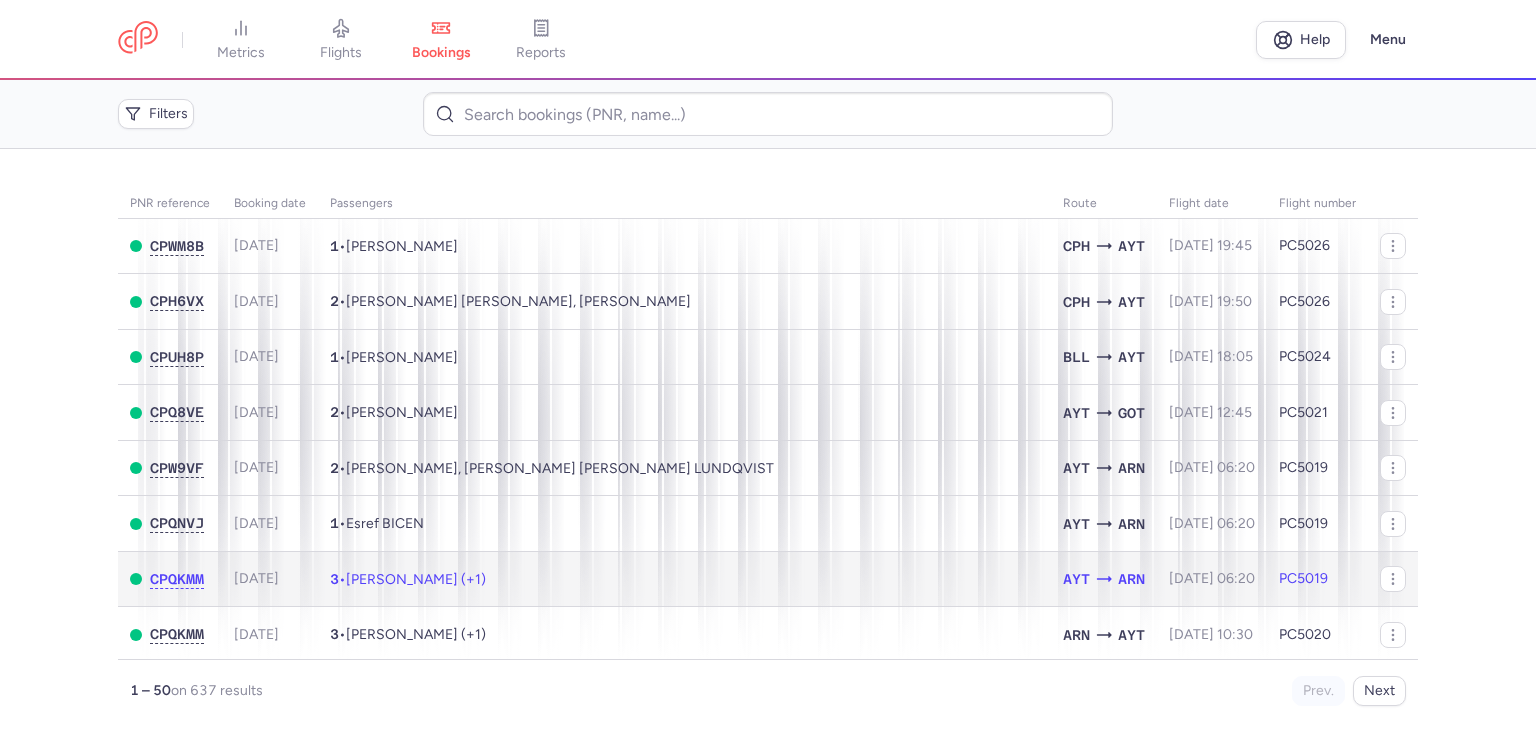 click on "[PERSON_NAME] (+1)" at bounding box center [416, 579] 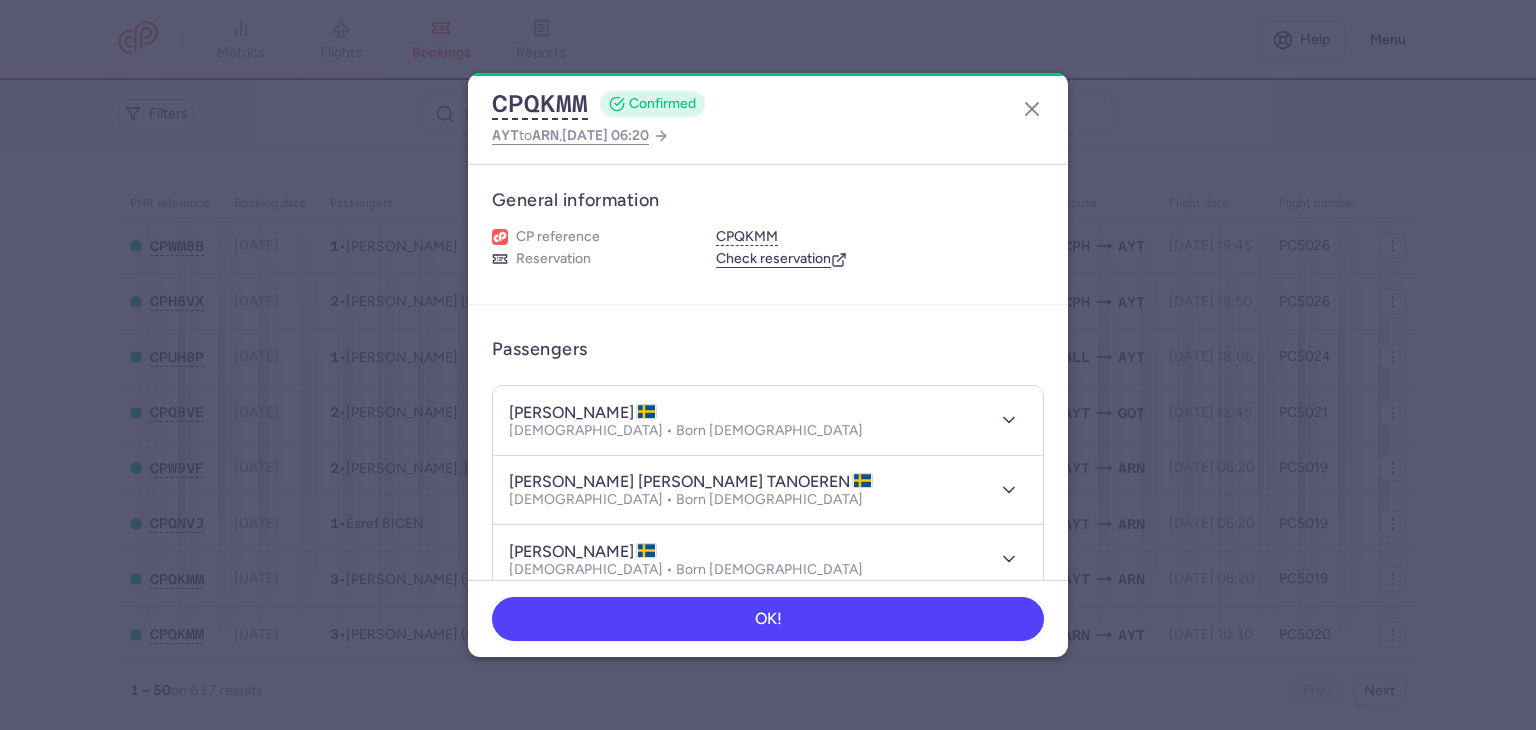 type 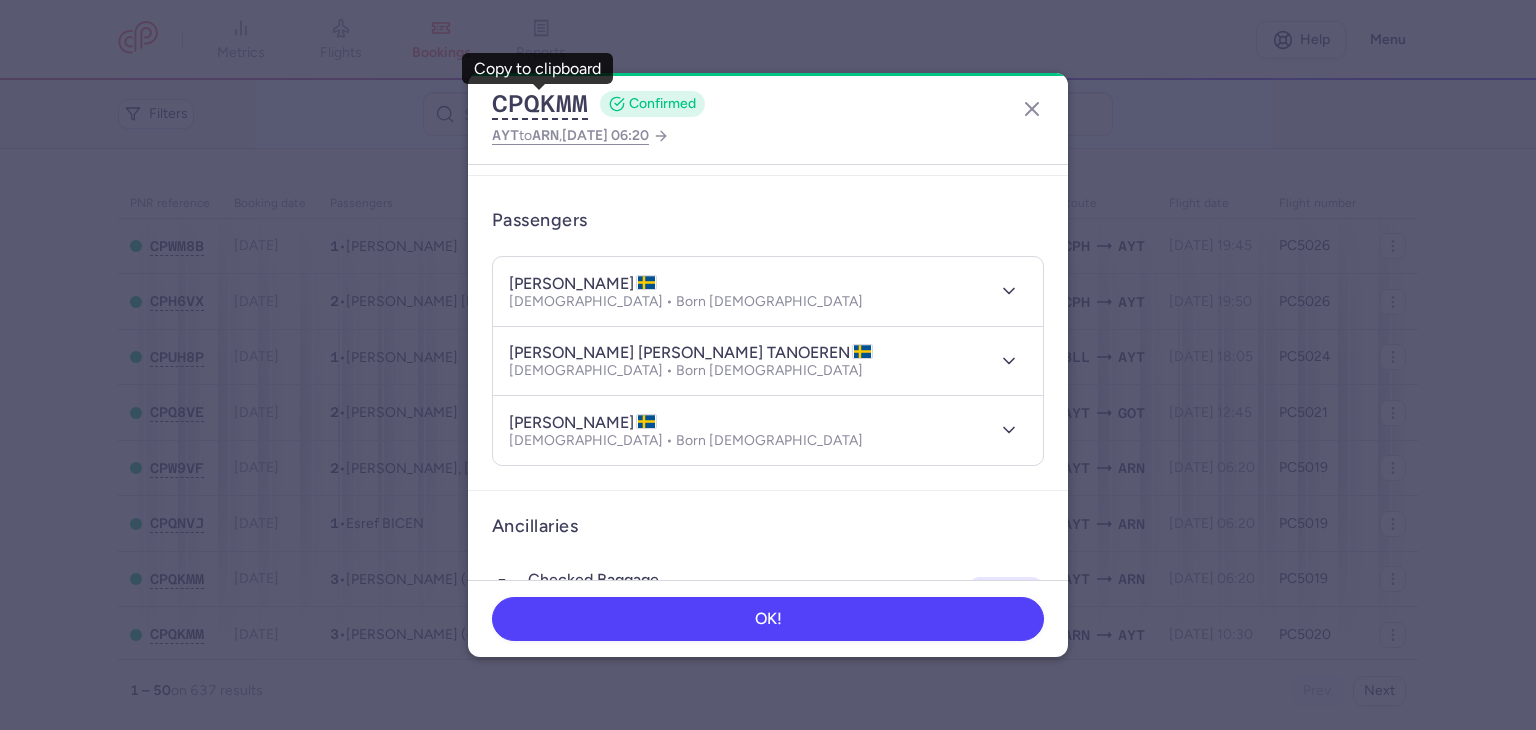 scroll, scrollTop: 533, scrollLeft: 0, axis: vertical 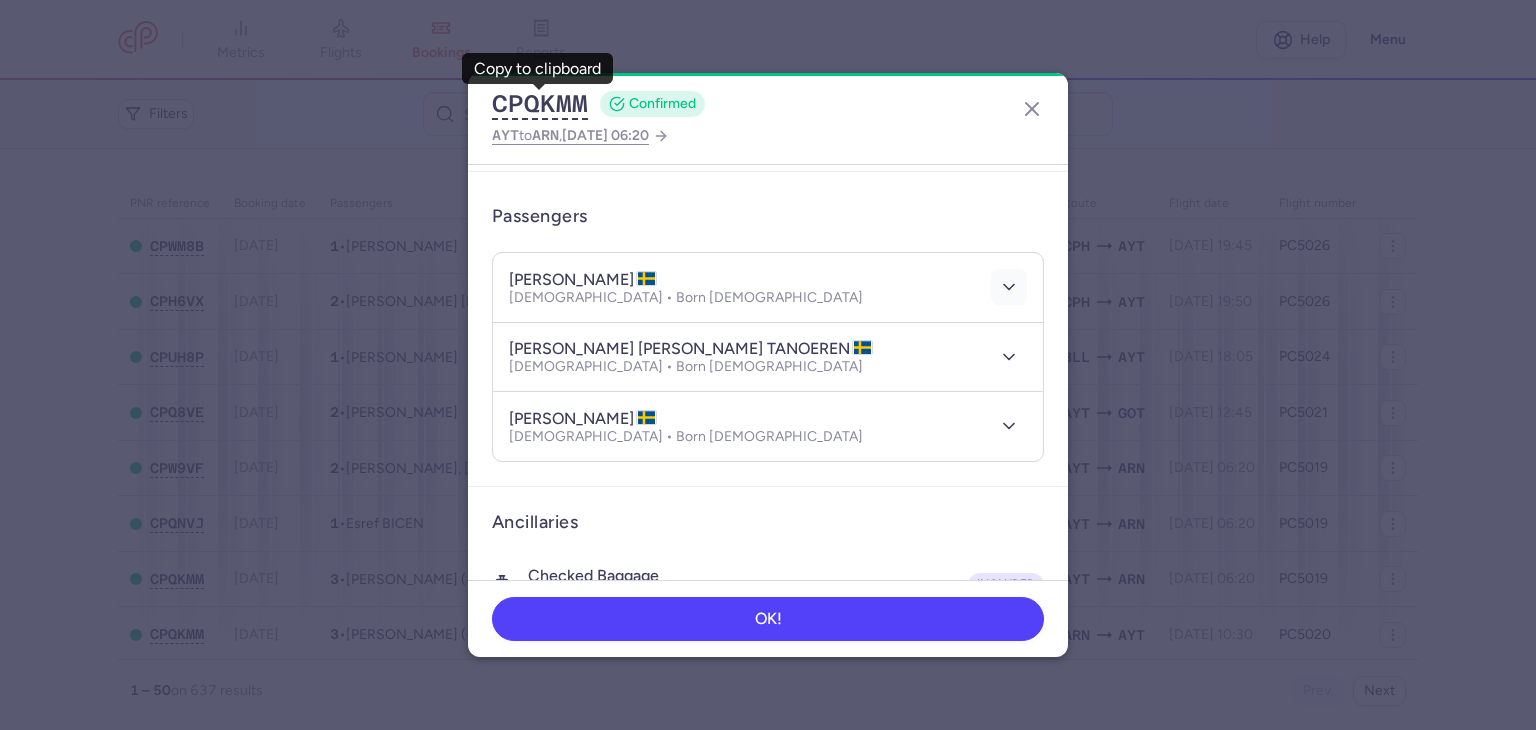 click at bounding box center [1009, 287] 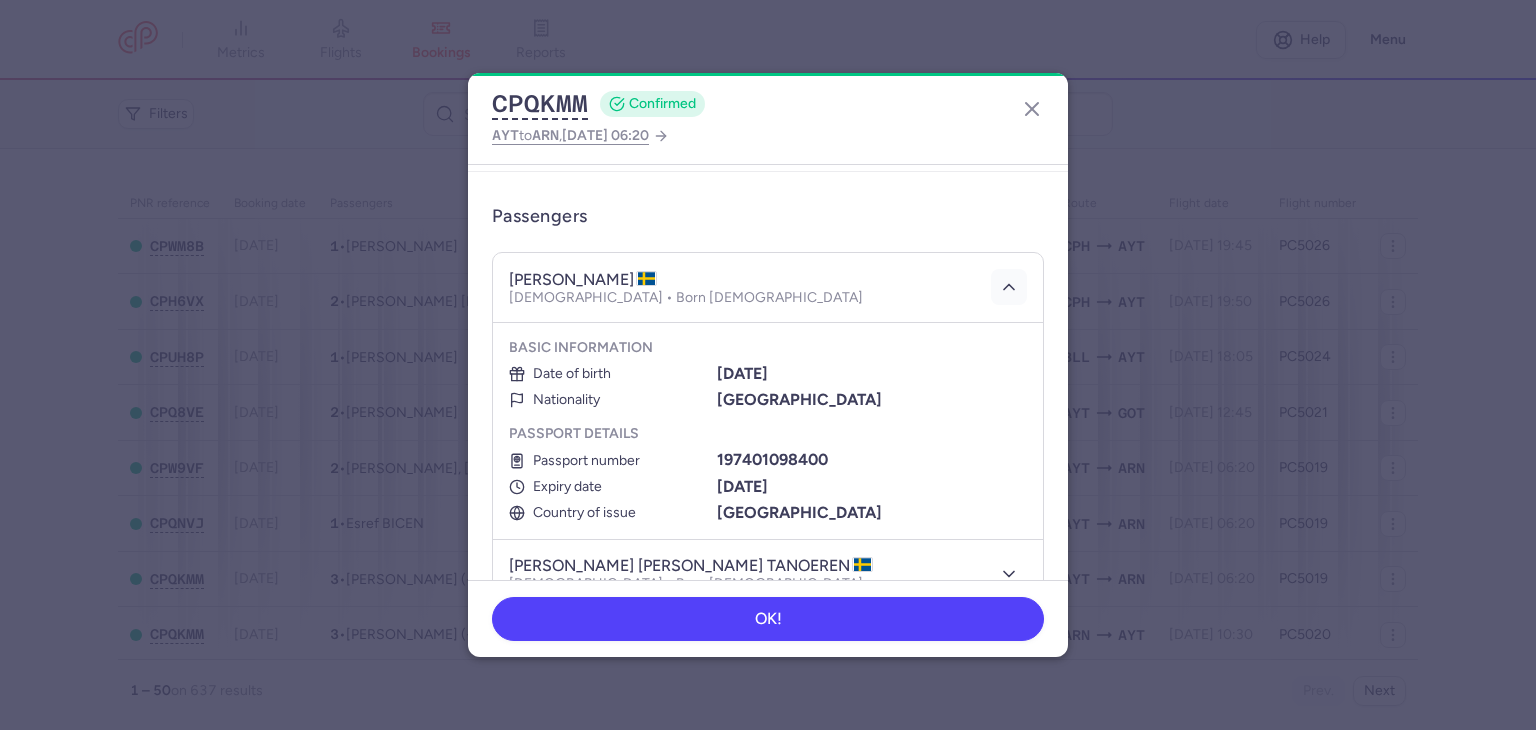 type 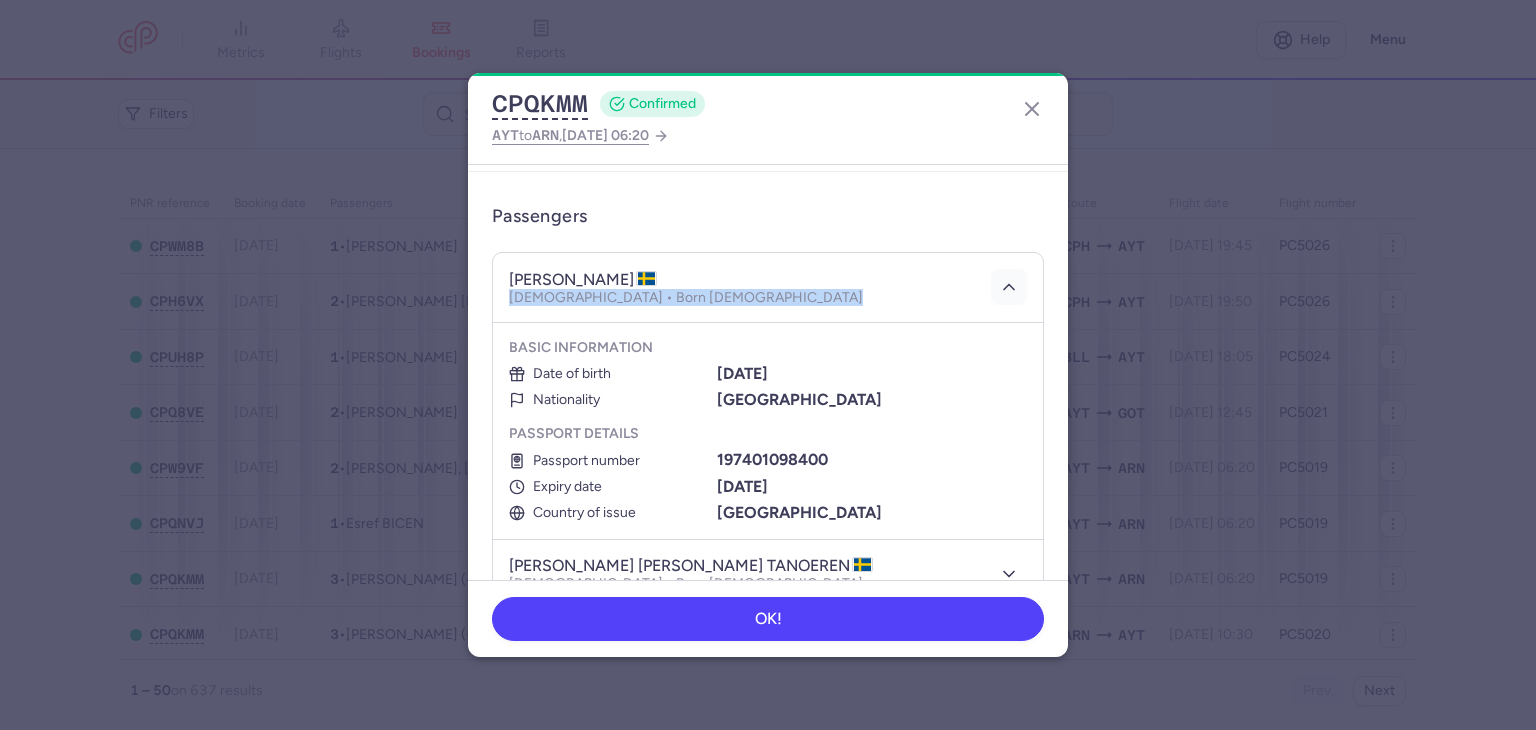 click 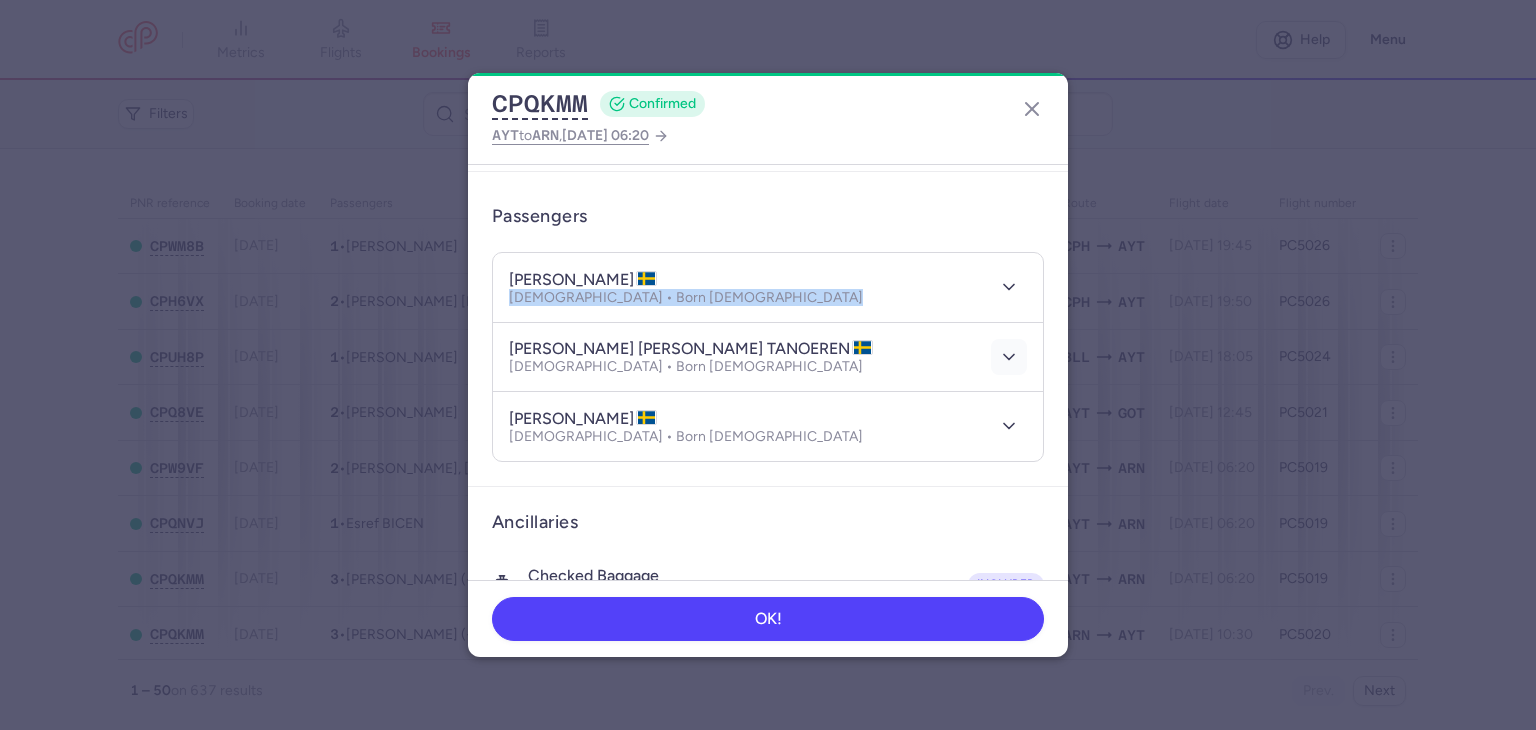 click at bounding box center (1009, 357) 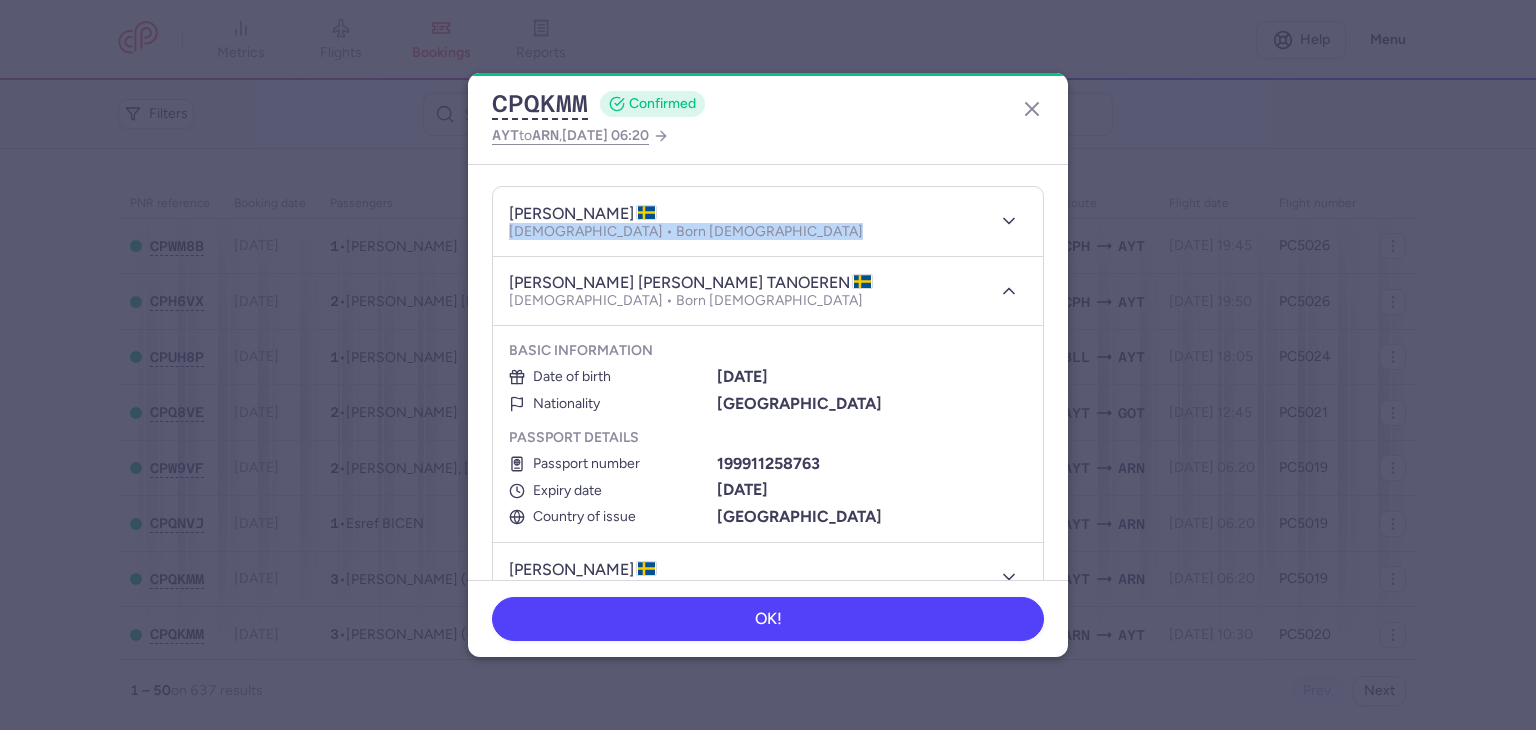 scroll, scrollTop: 233, scrollLeft: 0, axis: vertical 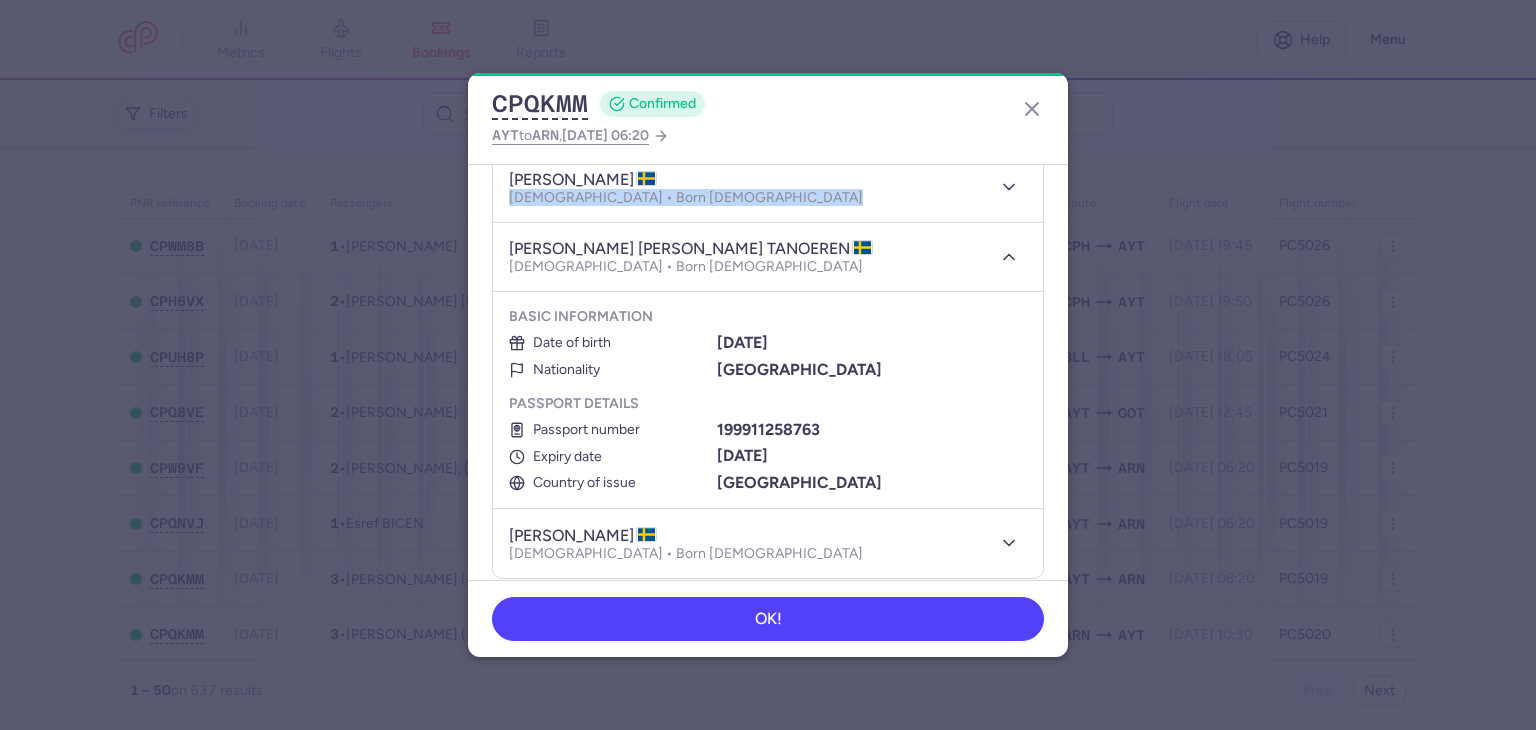 type 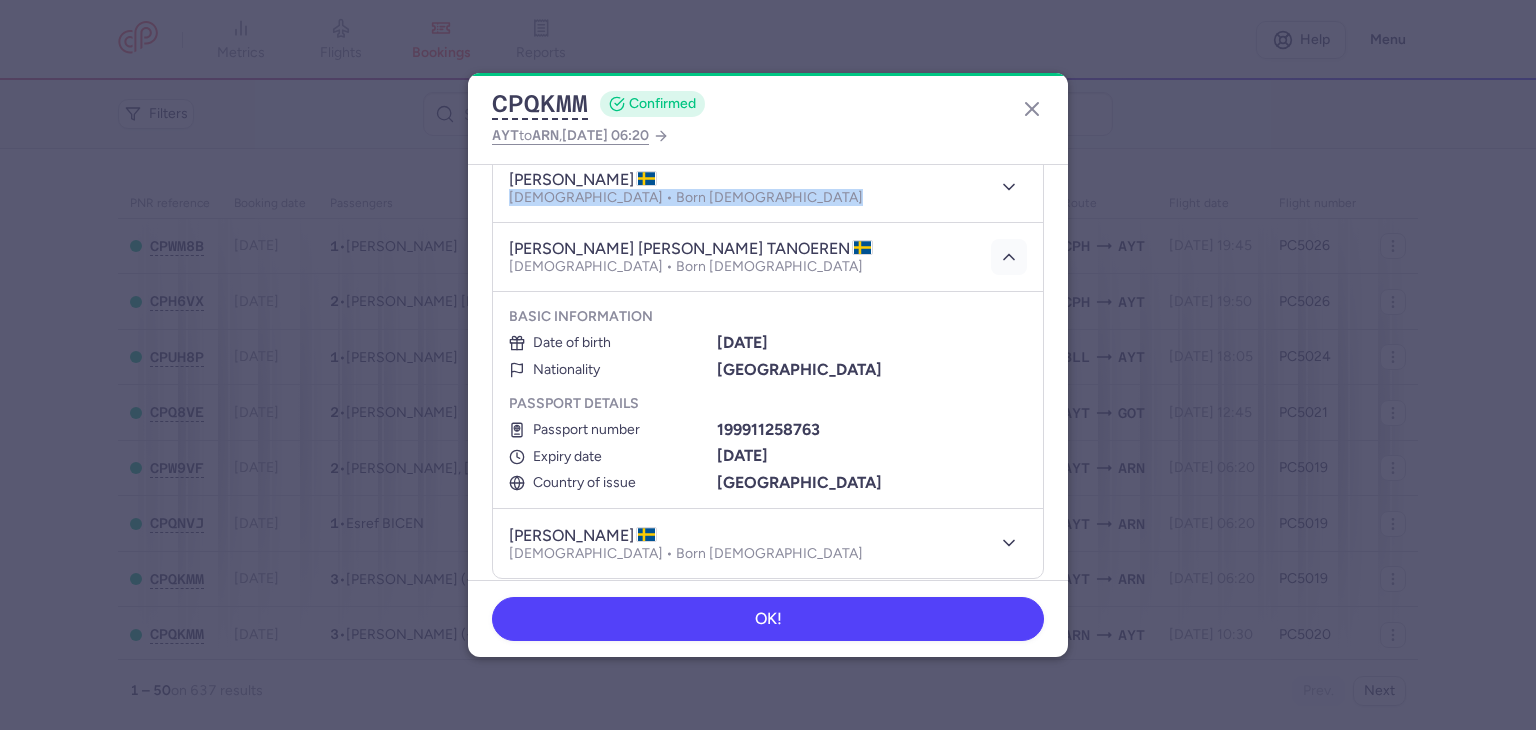 click 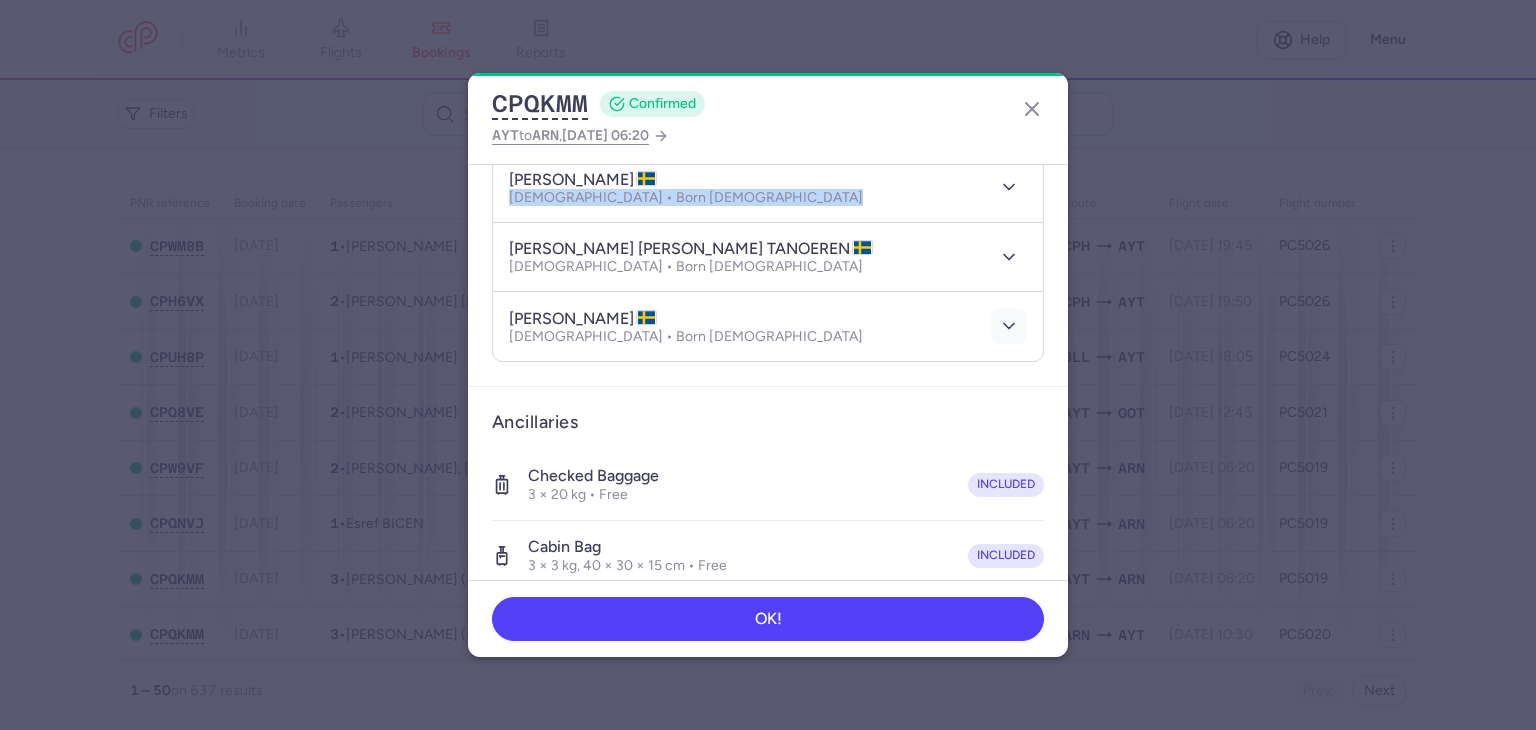 click at bounding box center [1009, 326] 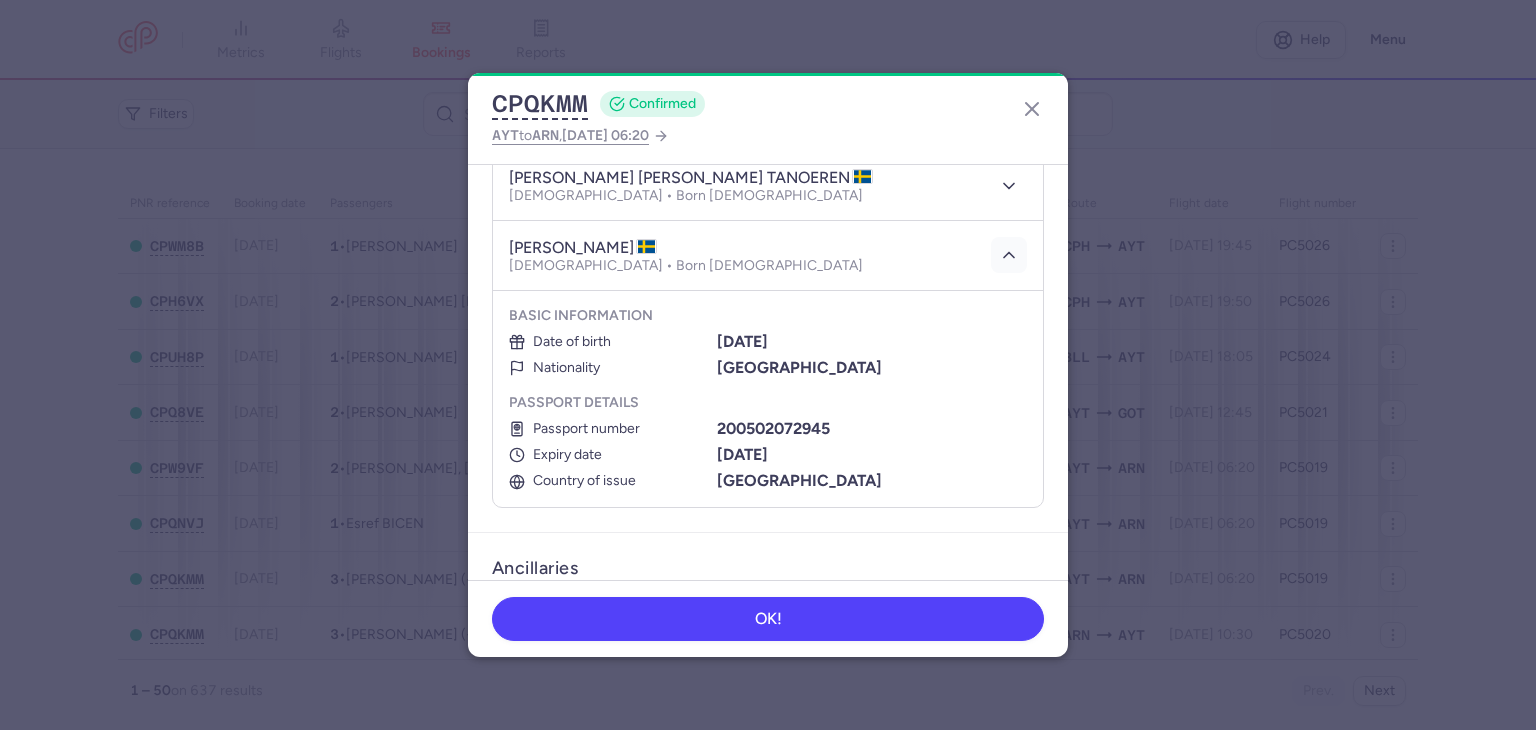 scroll, scrollTop: 333, scrollLeft: 0, axis: vertical 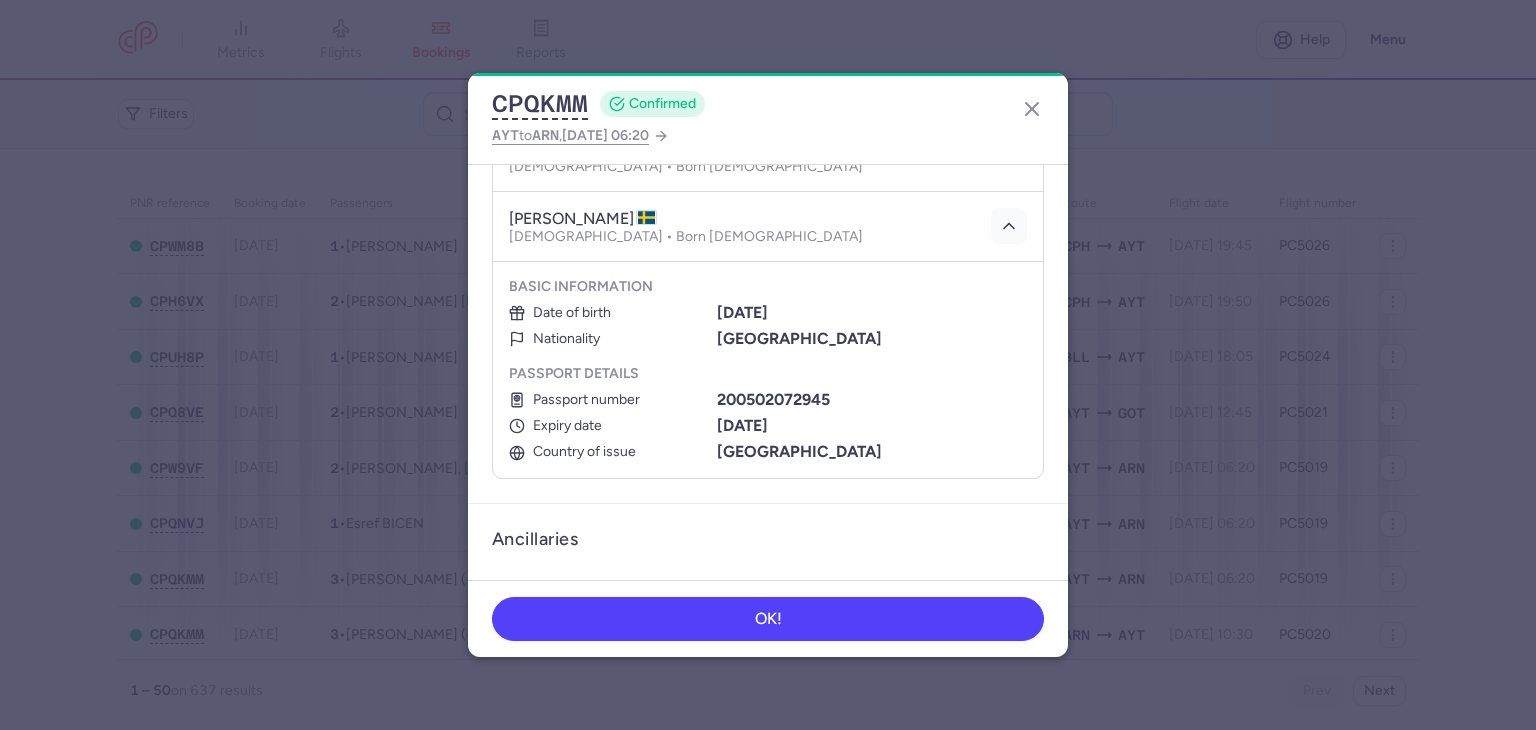 type 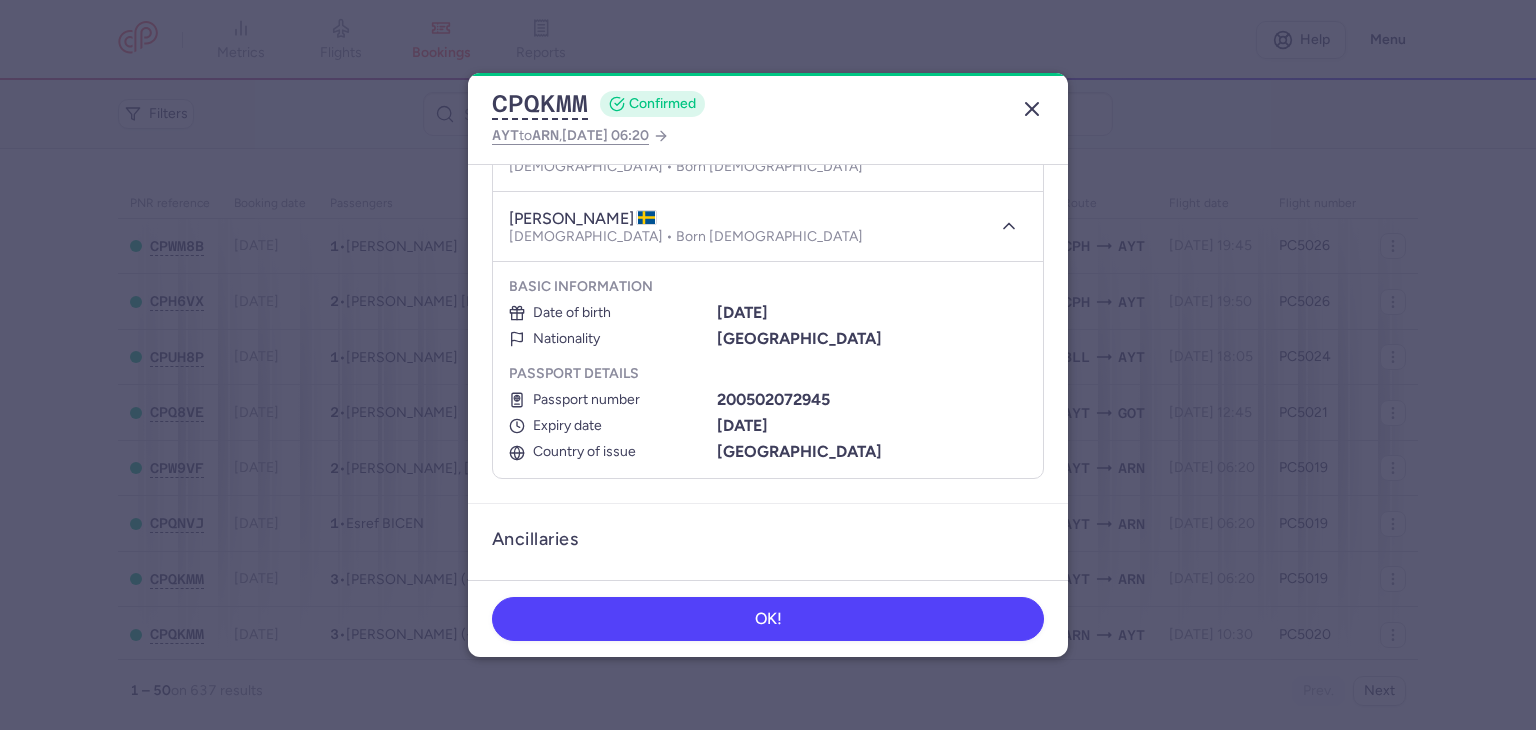 drag, startPoint x: 1040, startPoint y: 109, endPoint x: 838, endPoint y: 166, distance: 209.88806 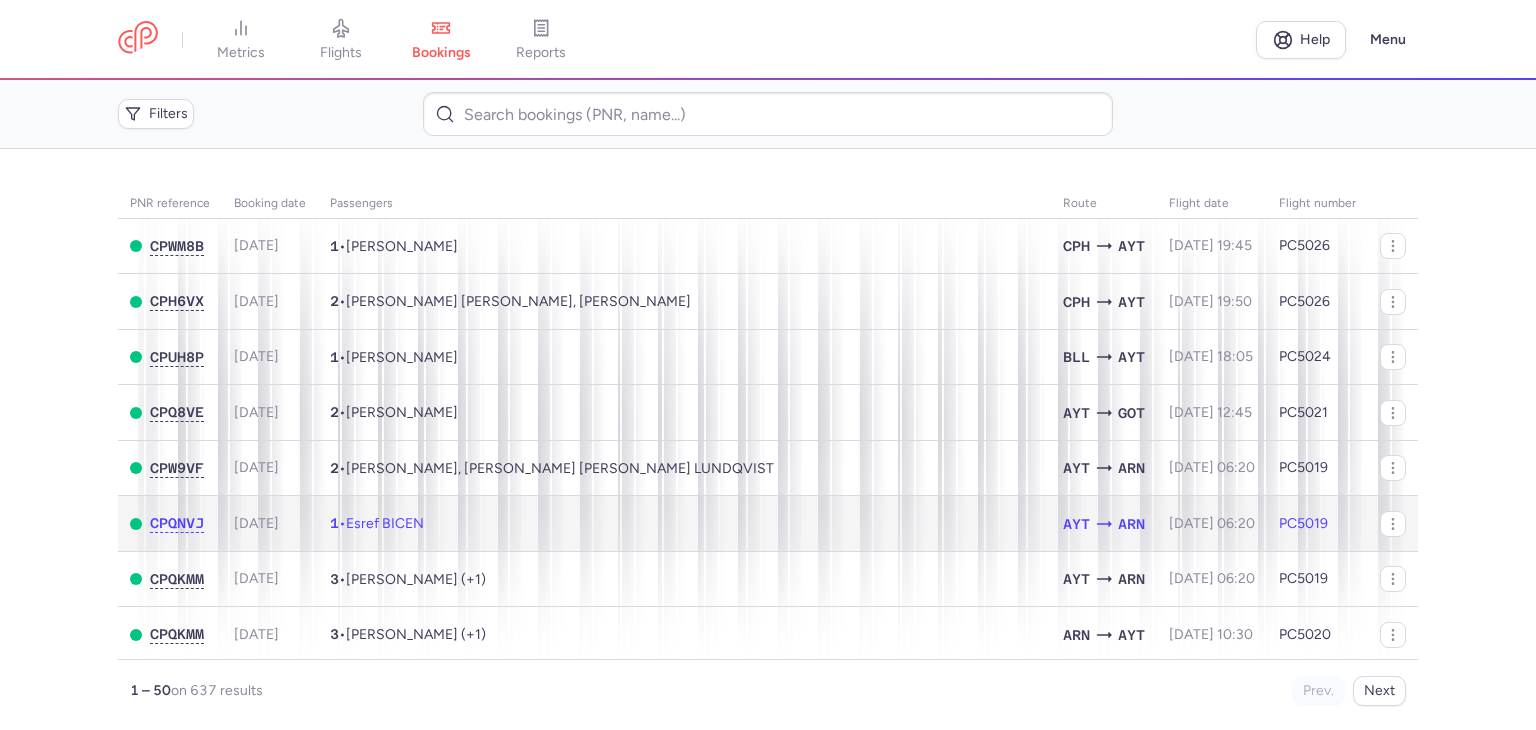click on "1  •  Esref BICEN" at bounding box center (684, 524) 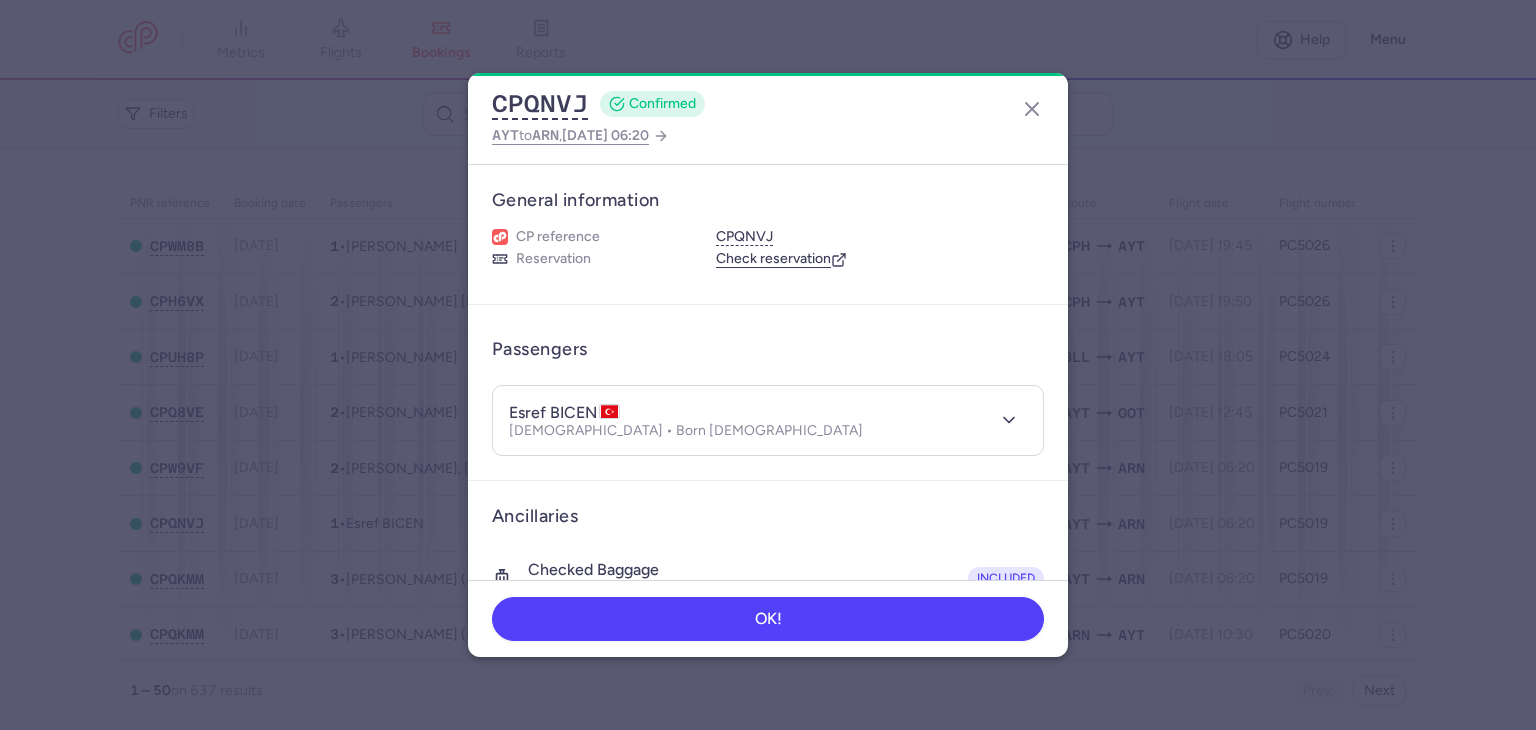 type 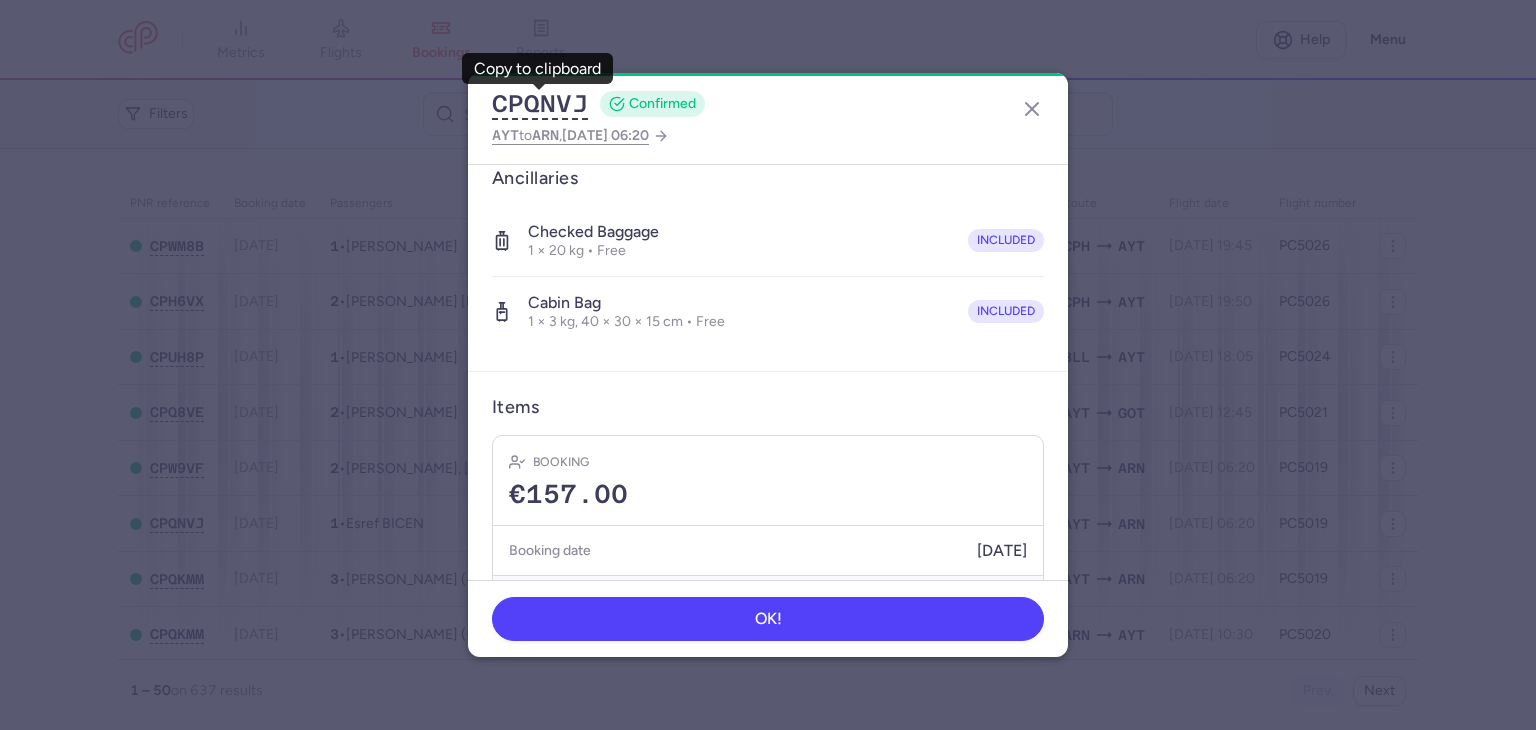 scroll, scrollTop: 396, scrollLeft: 0, axis: vertical 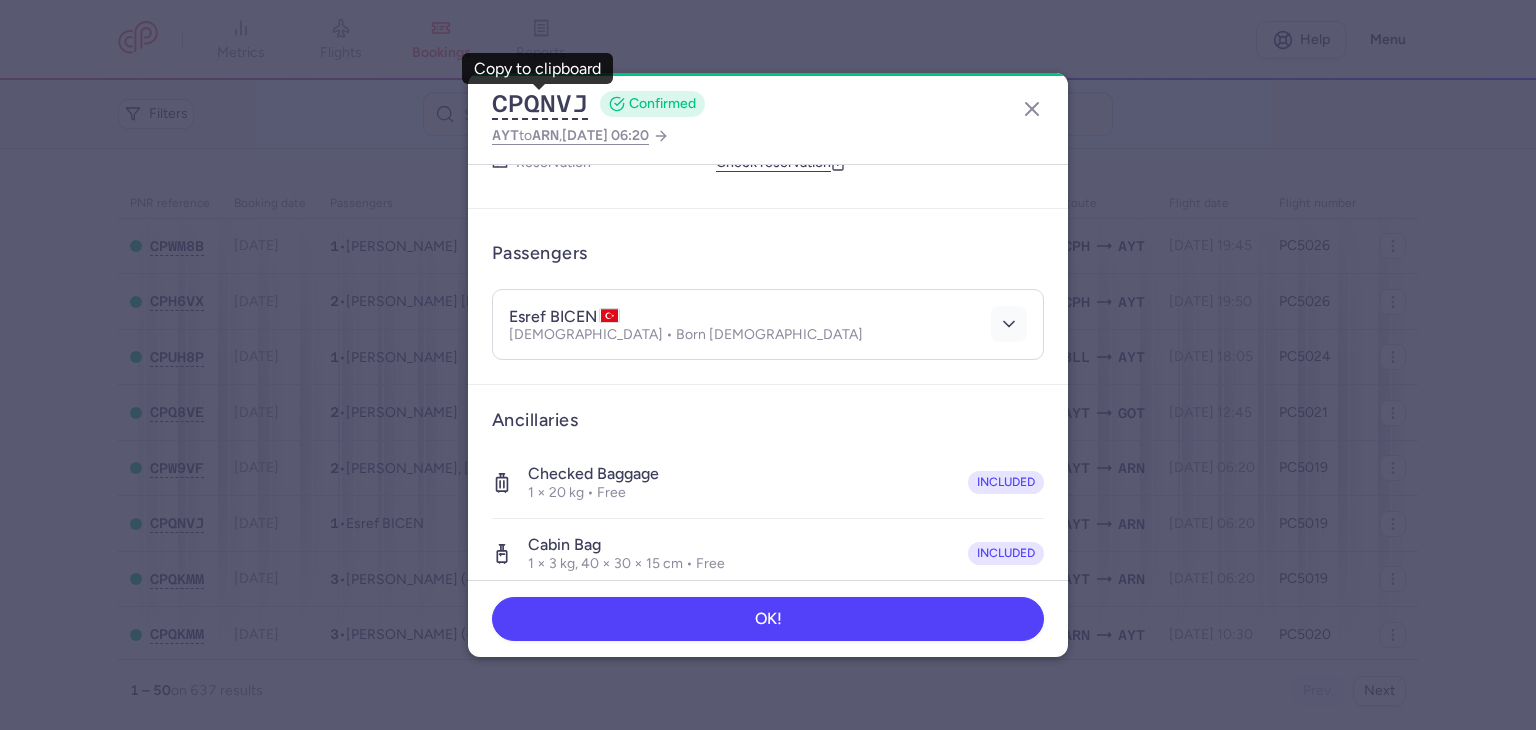 click 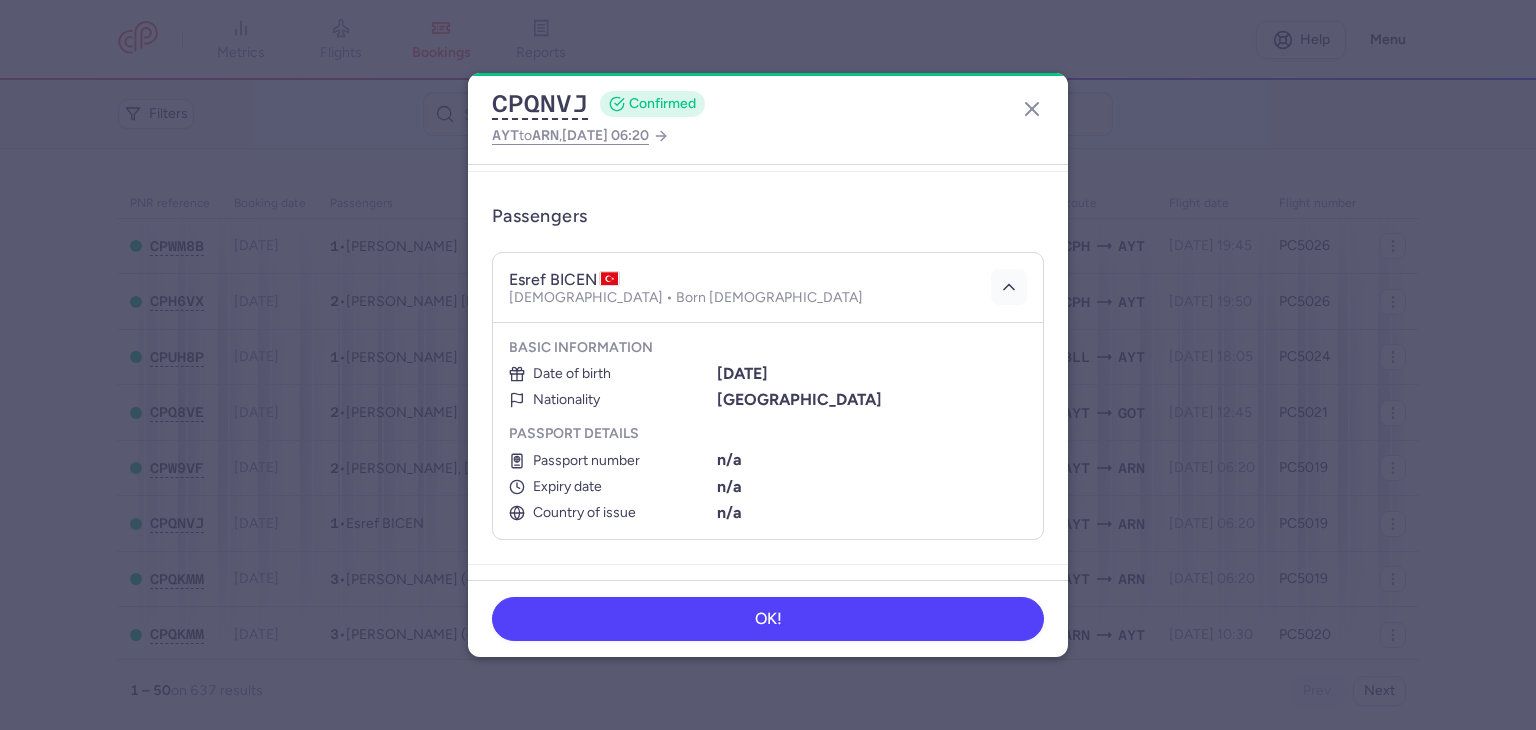 scroll, scrollTop: 196, scrollLeft: 0, axis: vertical 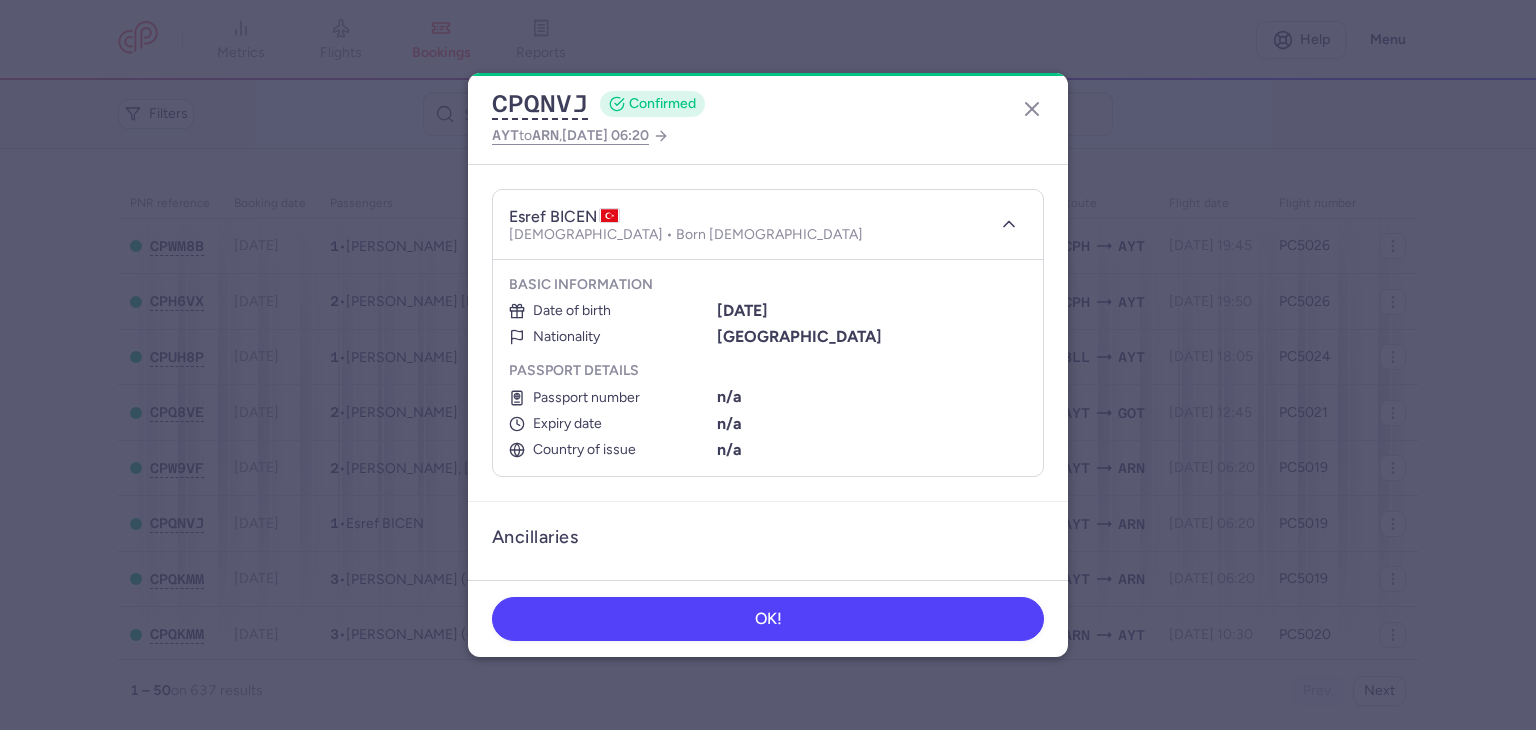 type 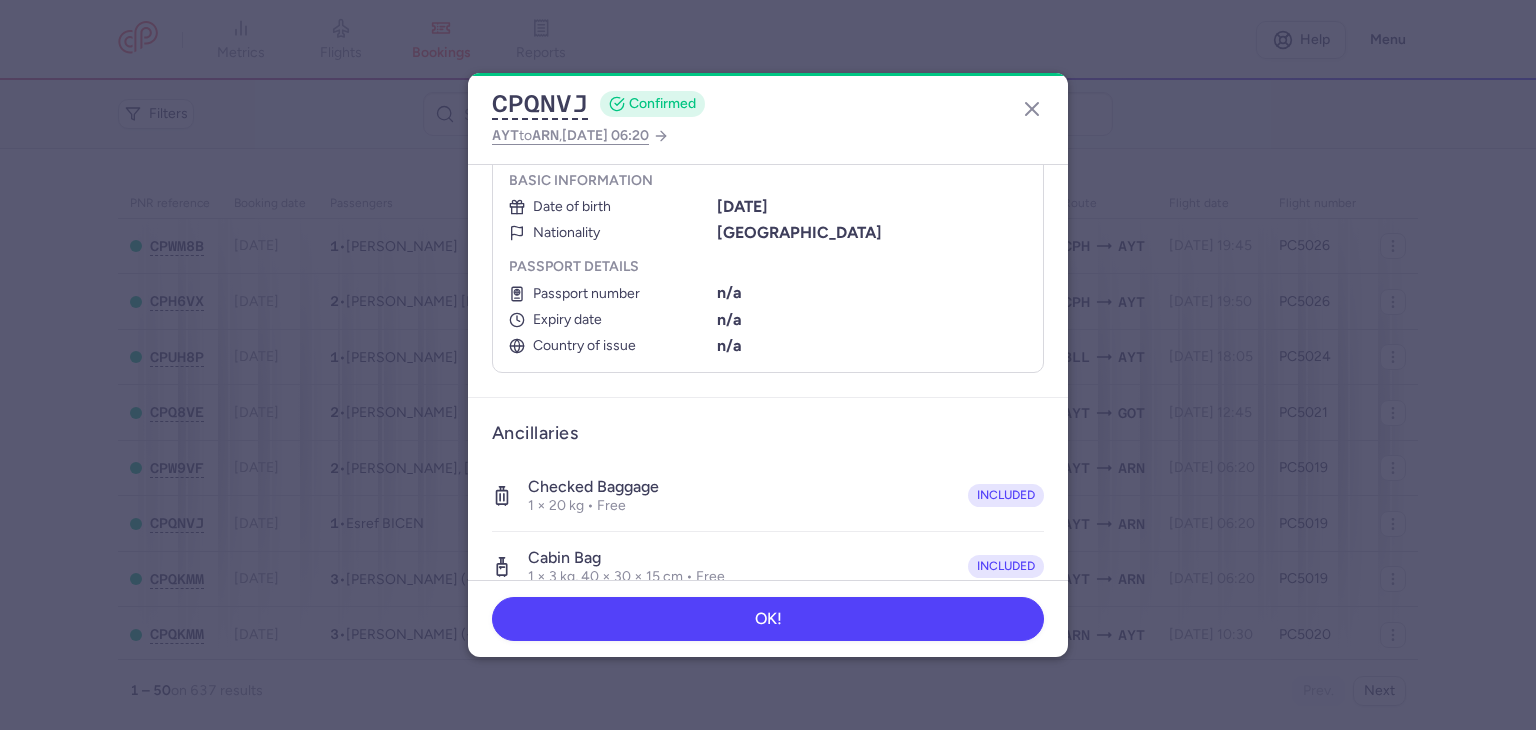 scroll, scrollTop: 612, scrollLeft: 0, axis: vertical 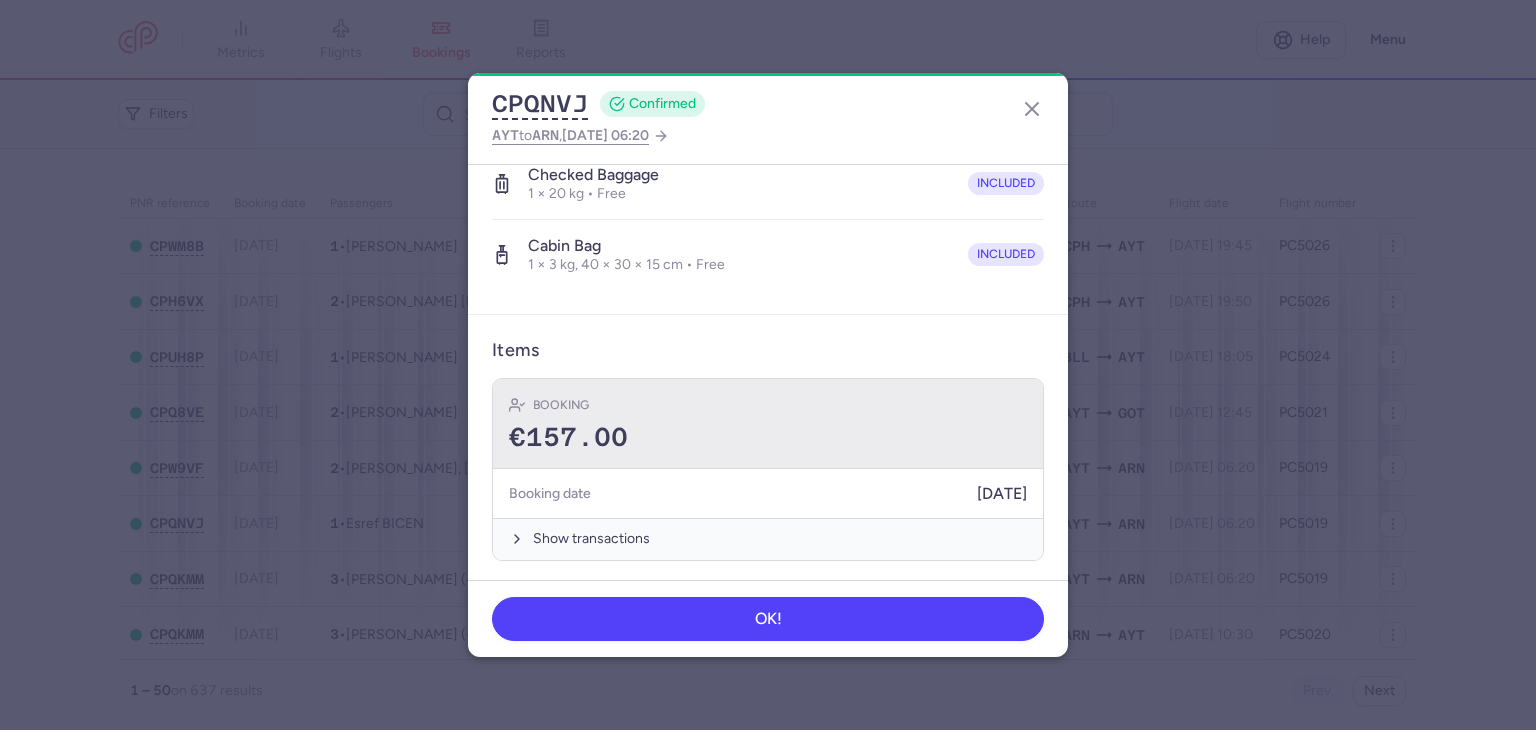 click on "Booking €157.00" at bounding box center (768, 424) 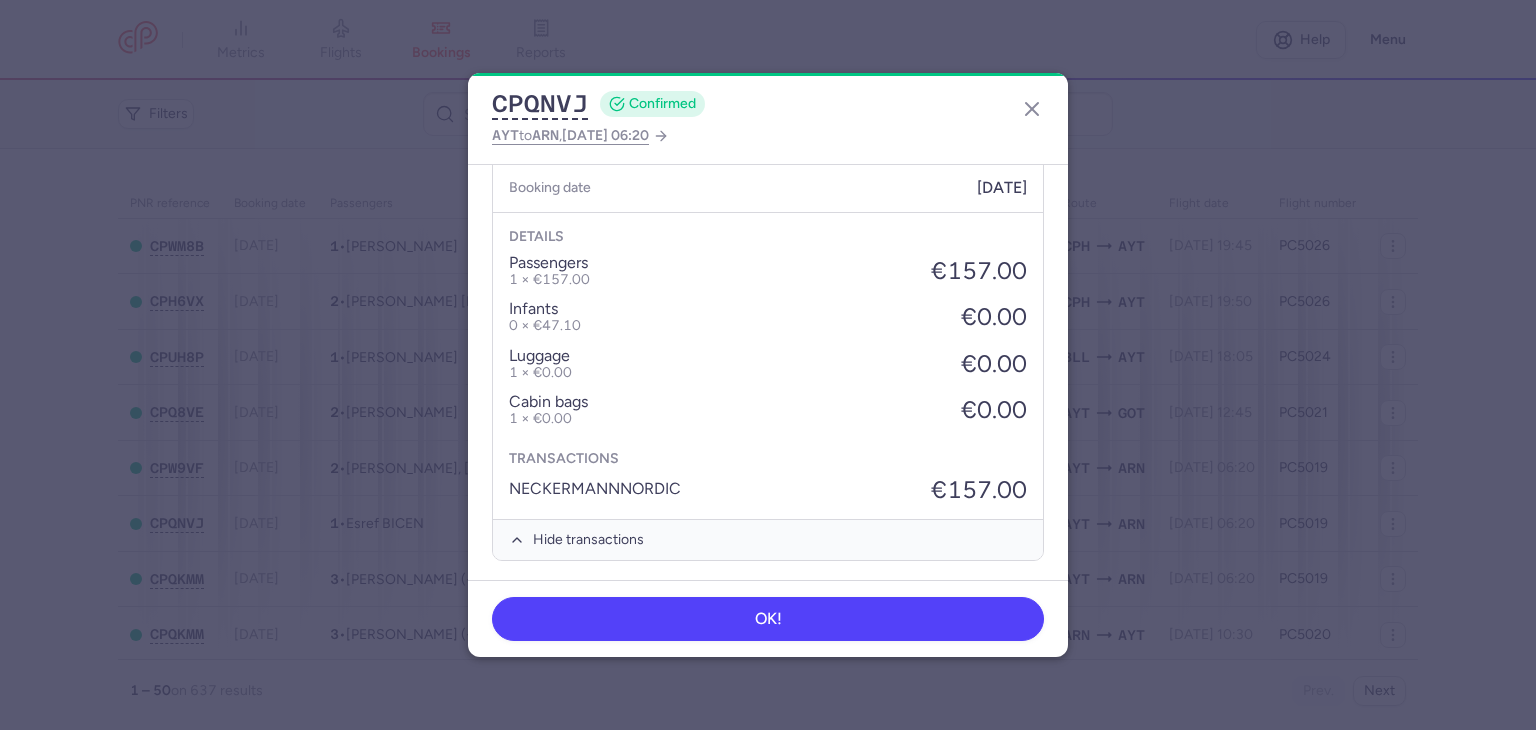scroll, scrollTop: 919, scrollLeft: 0, axis: vertical 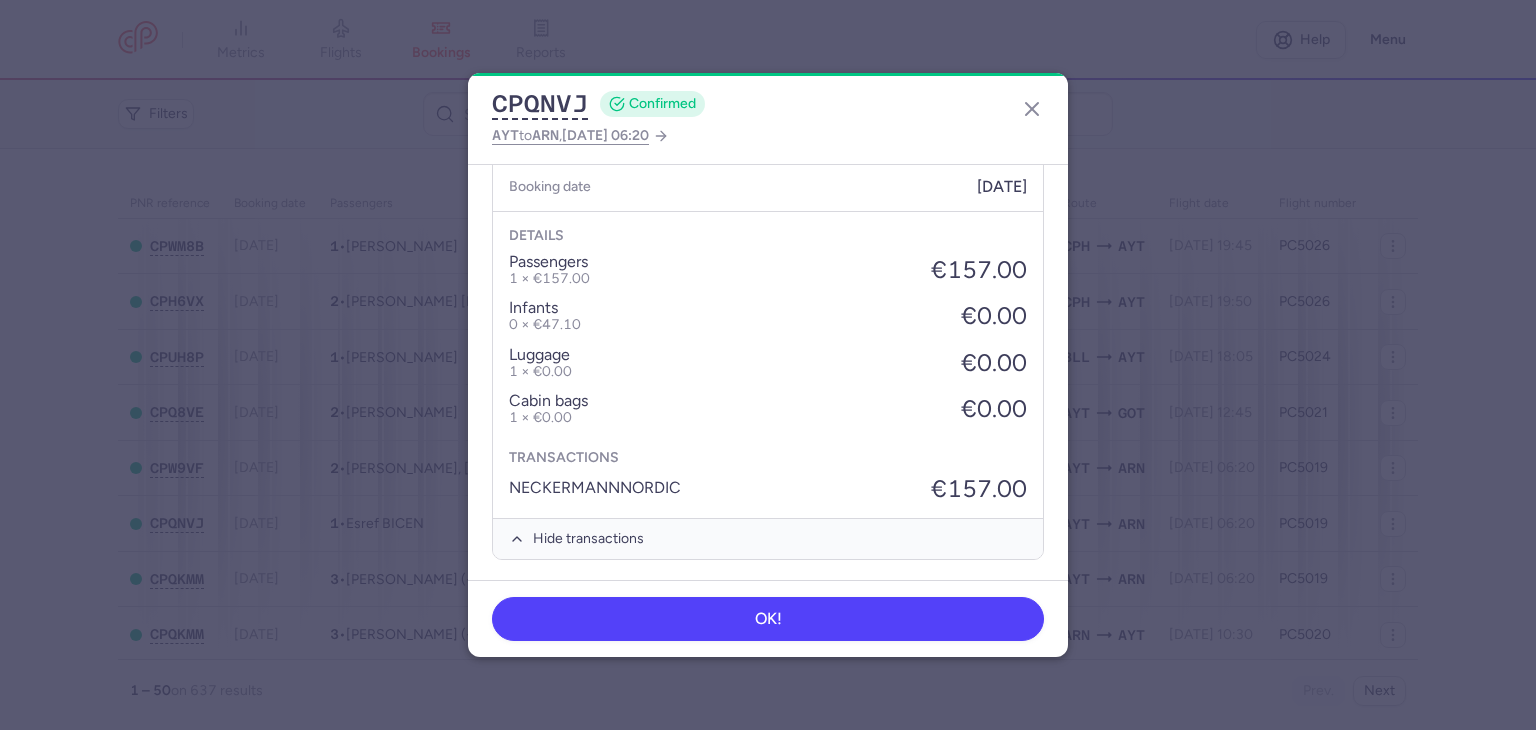 click on "OK!" 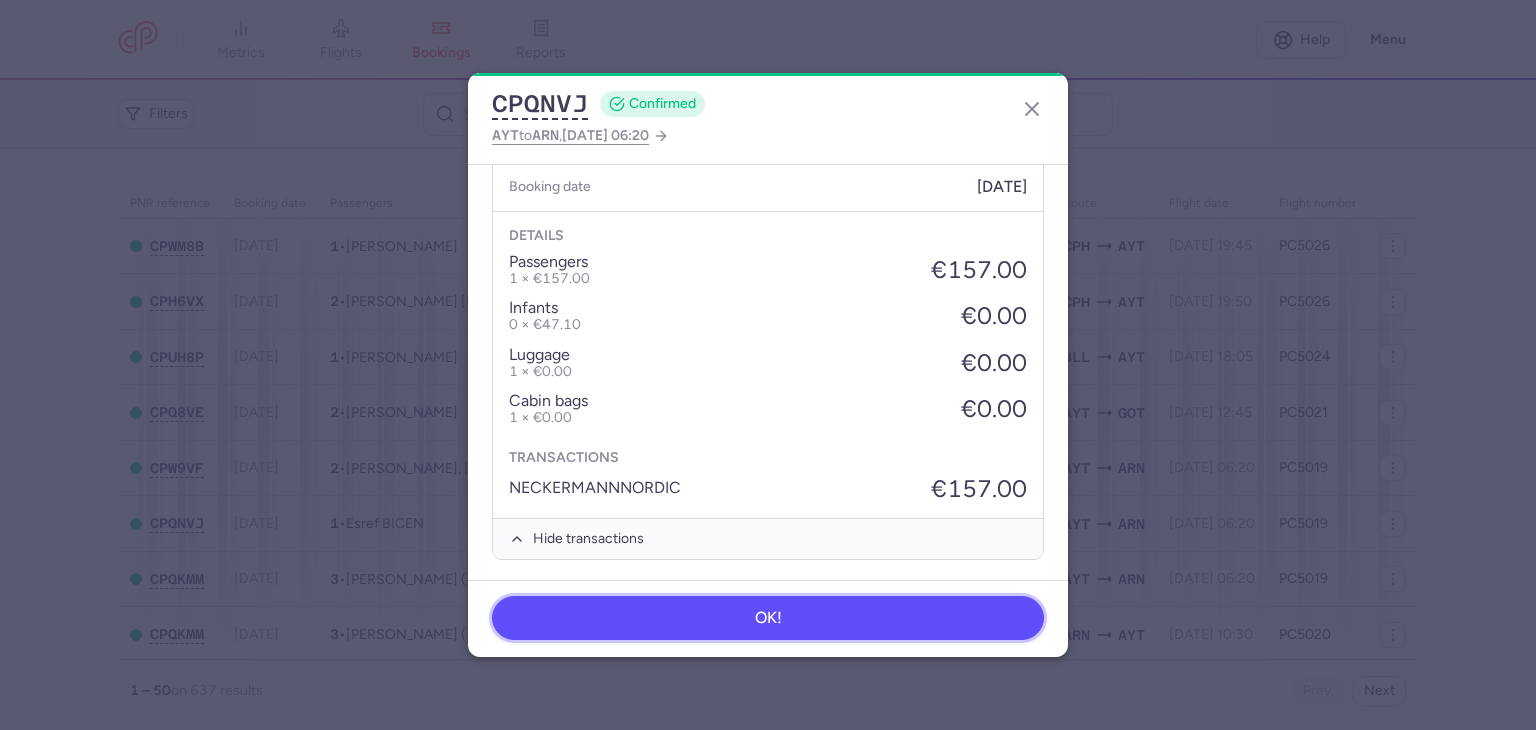 click on "OK!" at bounding box center (768, 618) 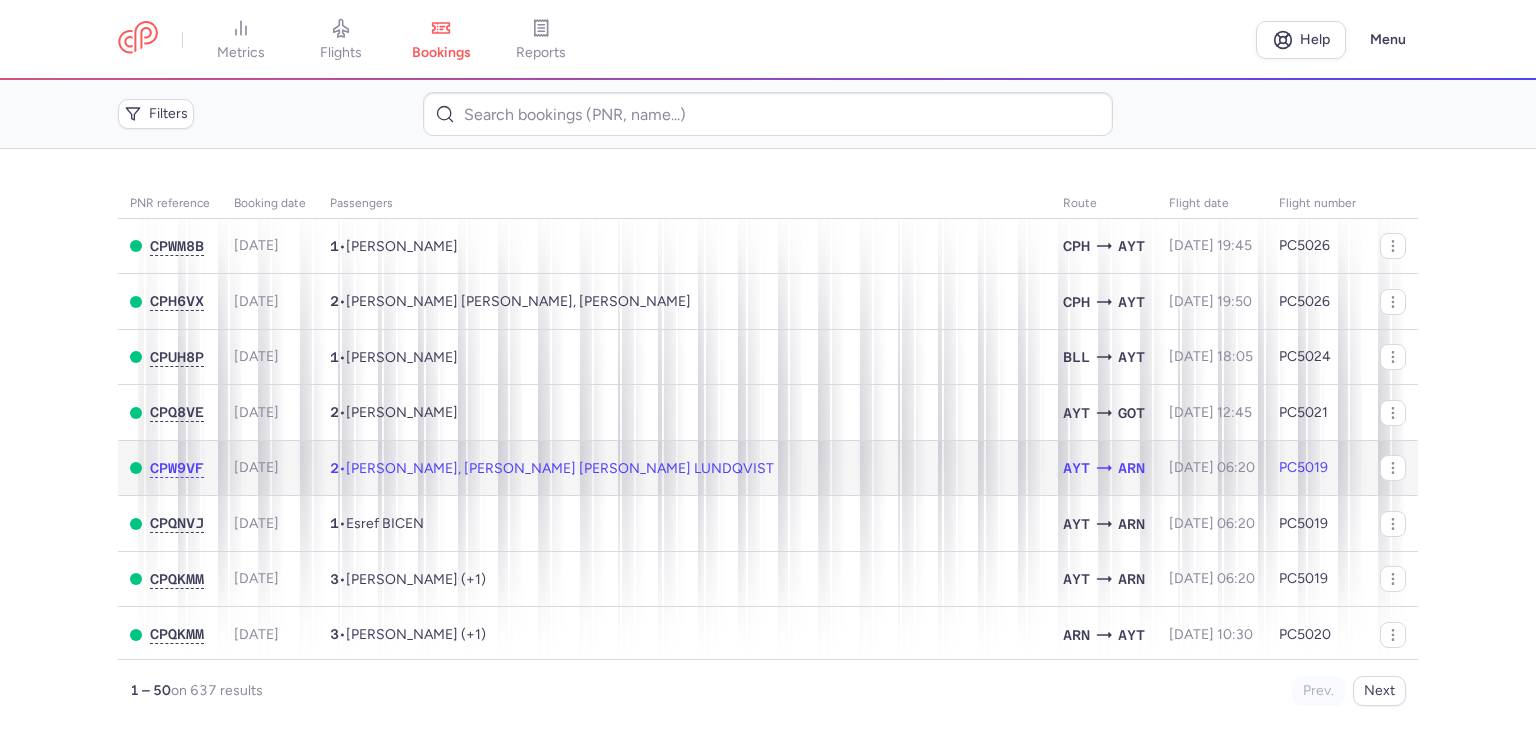 click on "[PERSON_NAME], [PERSON_NAME] [PERSON_NAME] LUNDQVIST" at bounding box center (560, 468) 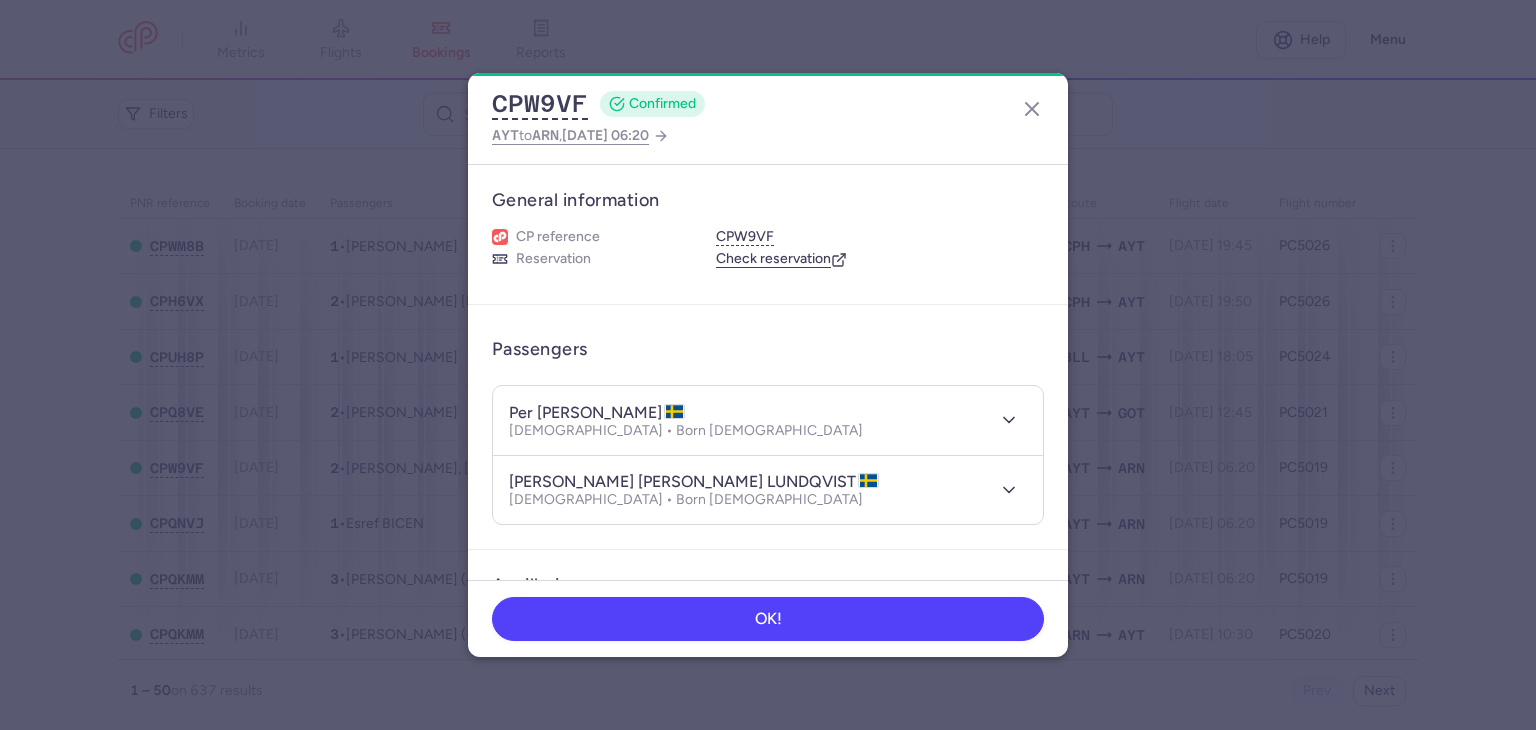 type 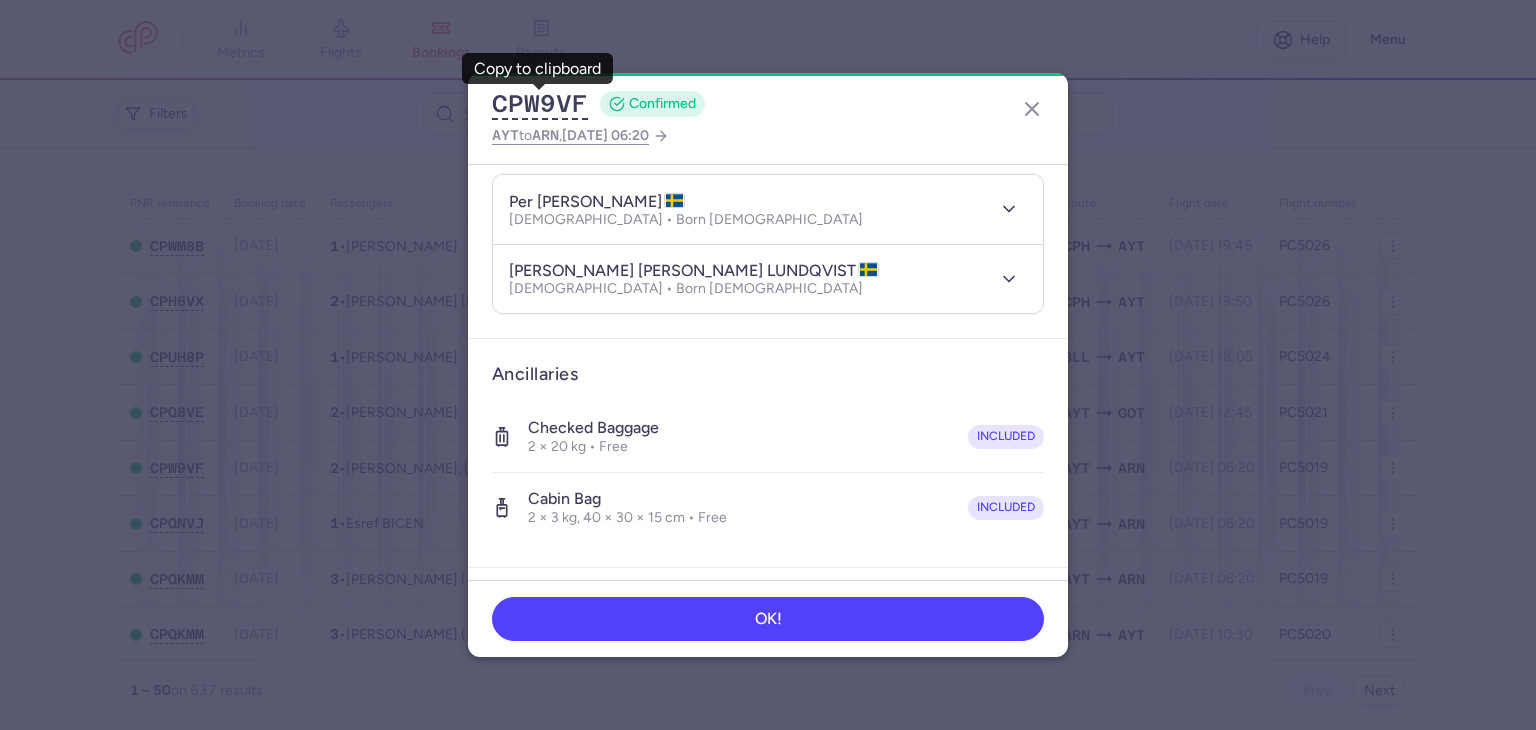 scroll, scrollTop: 0, scrollLeft: 0, axis: both 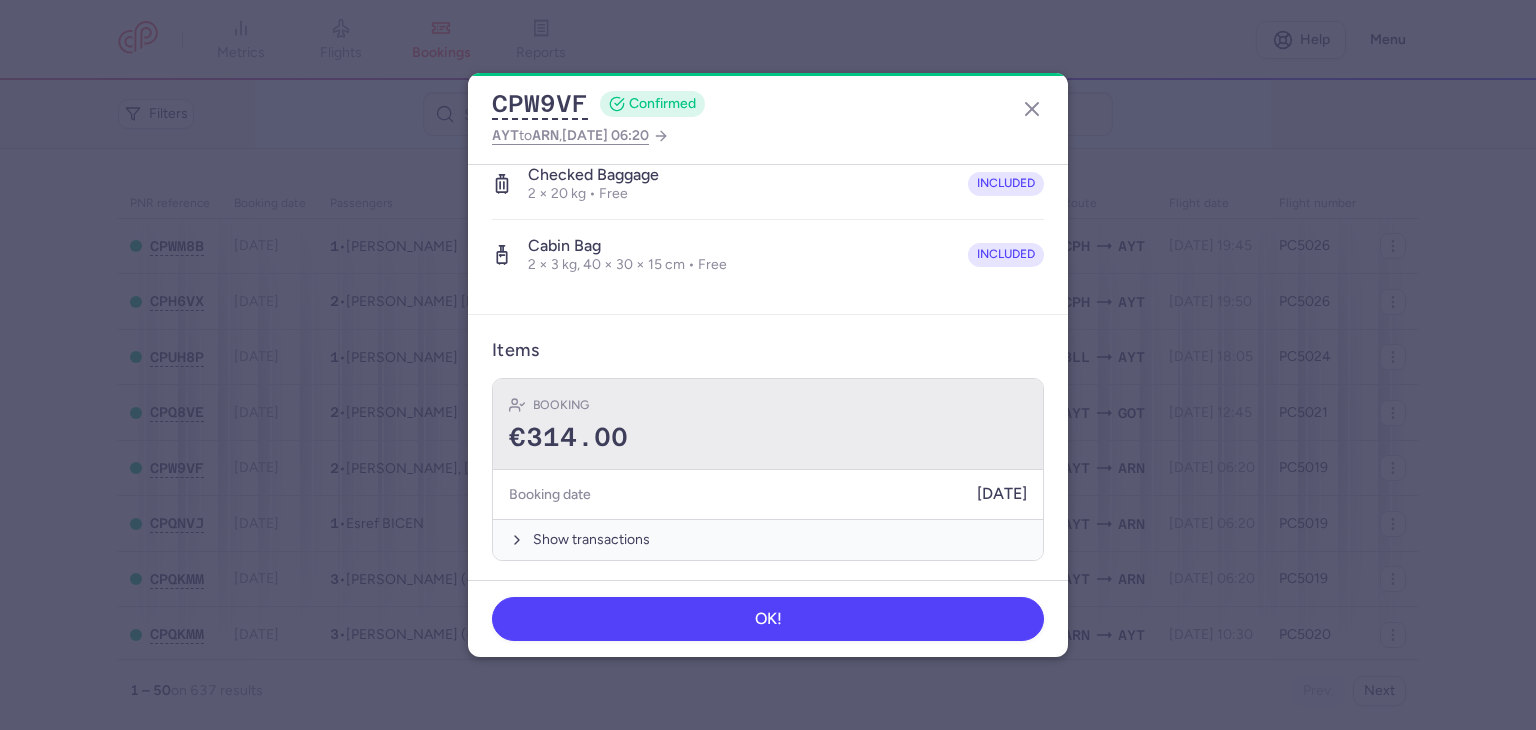click on "€314.00" at bounding box center [768, 438] 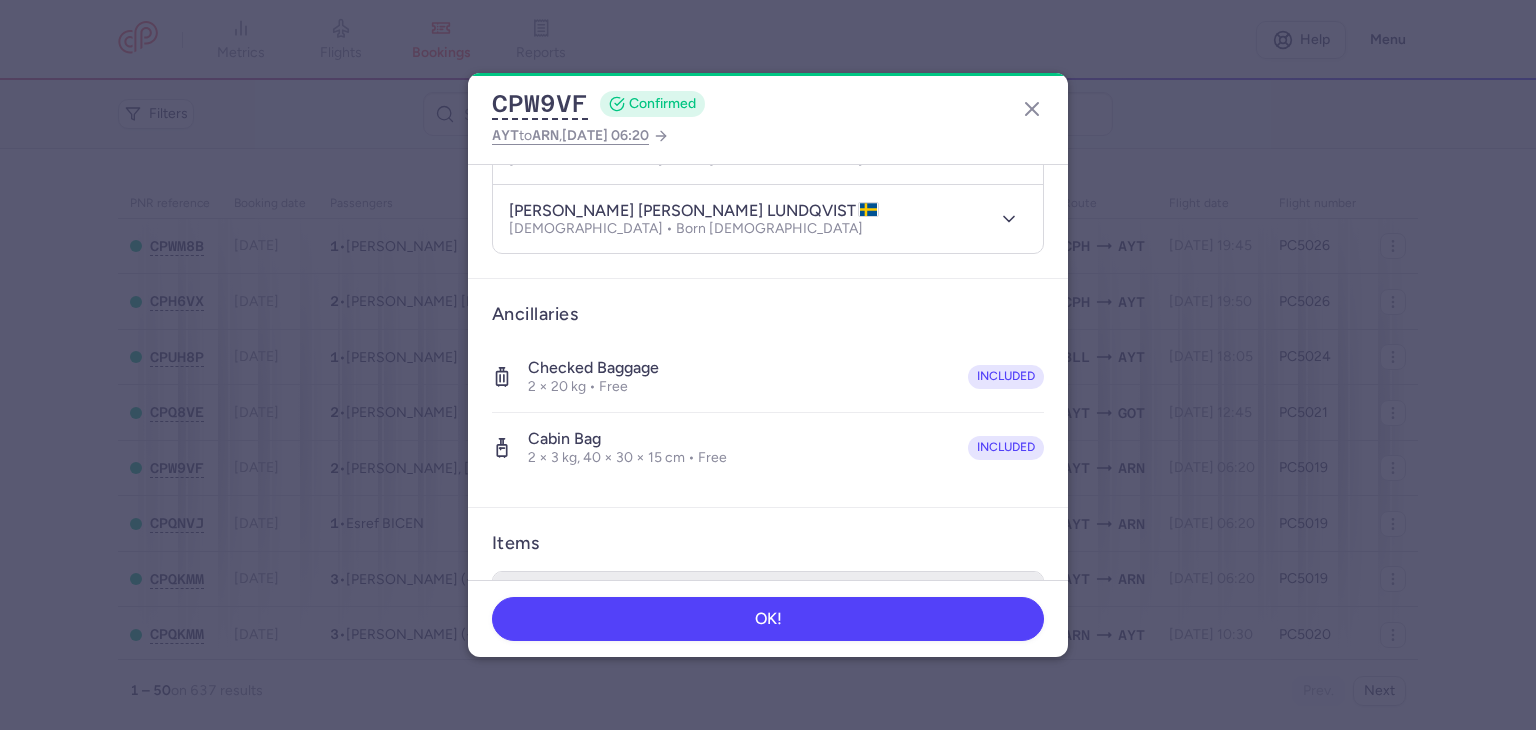 scroll, scrollTop: 0, scrollLeft: 0, axis: both 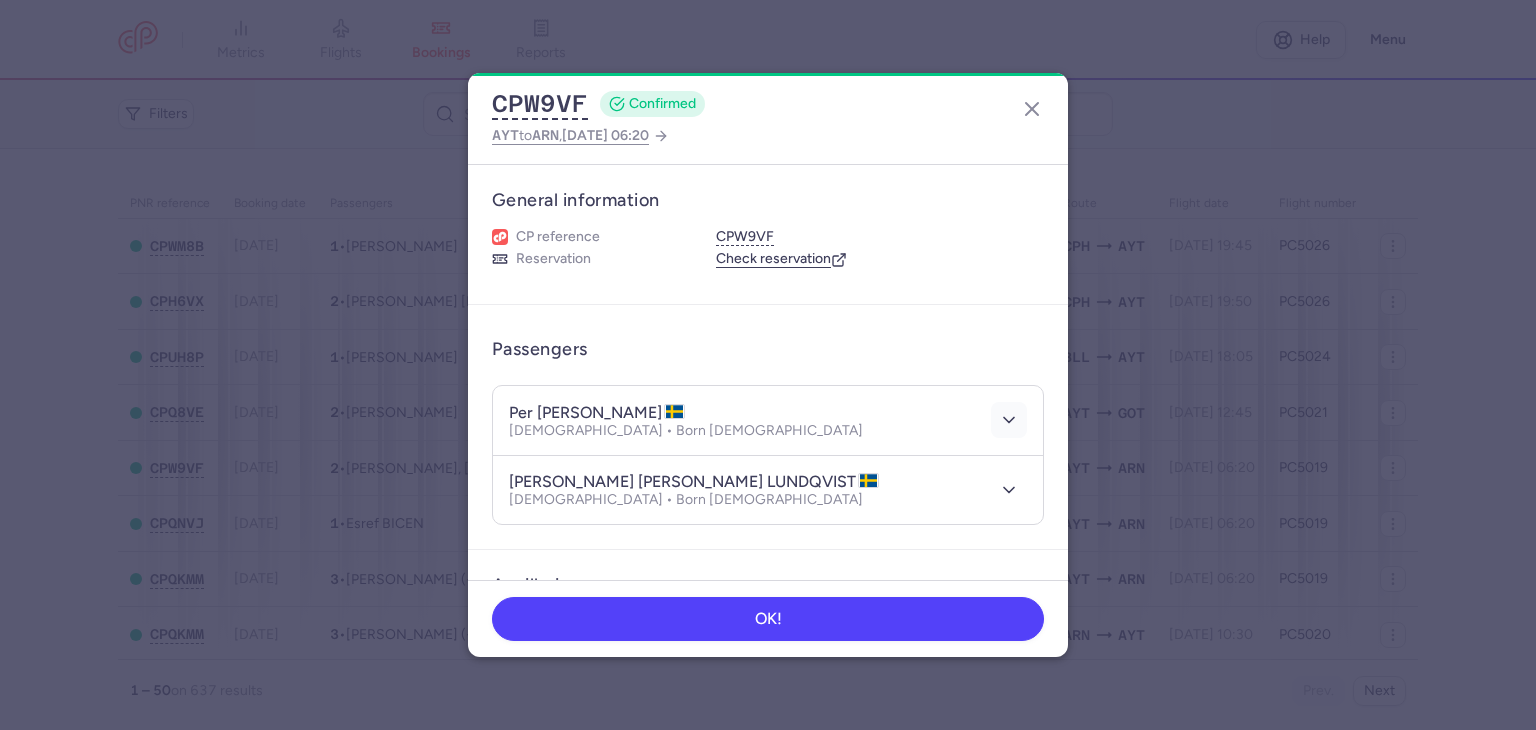 click 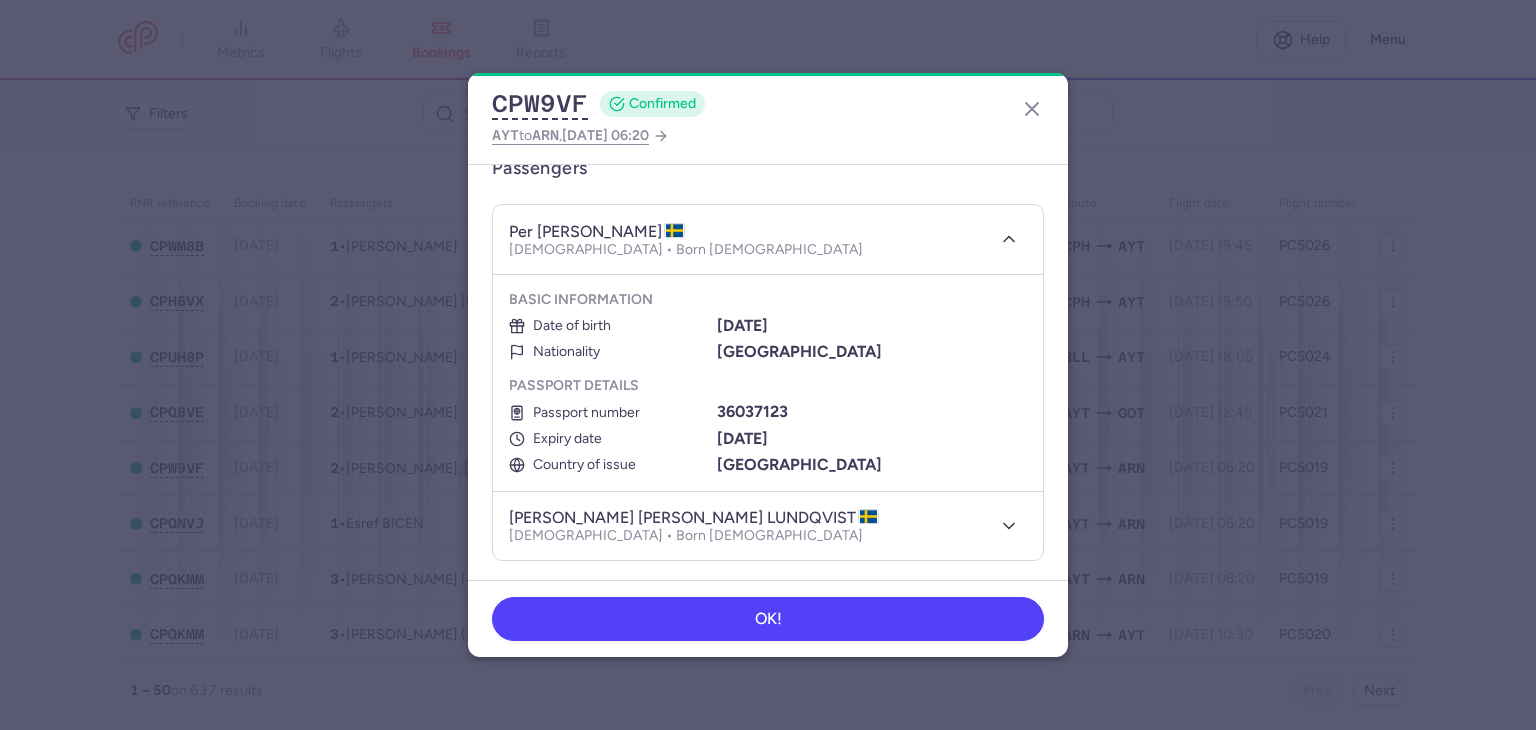 scroll, scrollTop: 200, scrollLeft: 0, axis: vertical 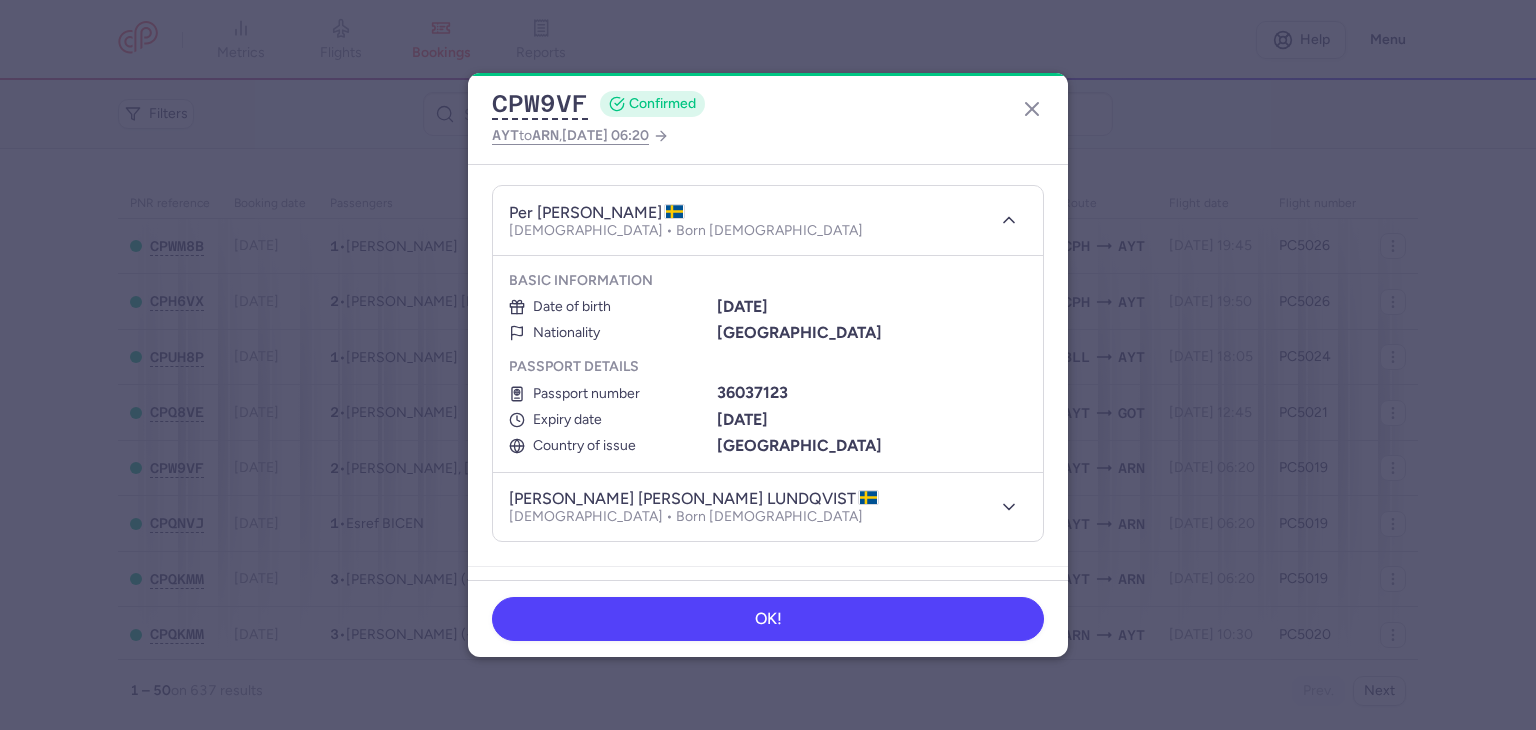type 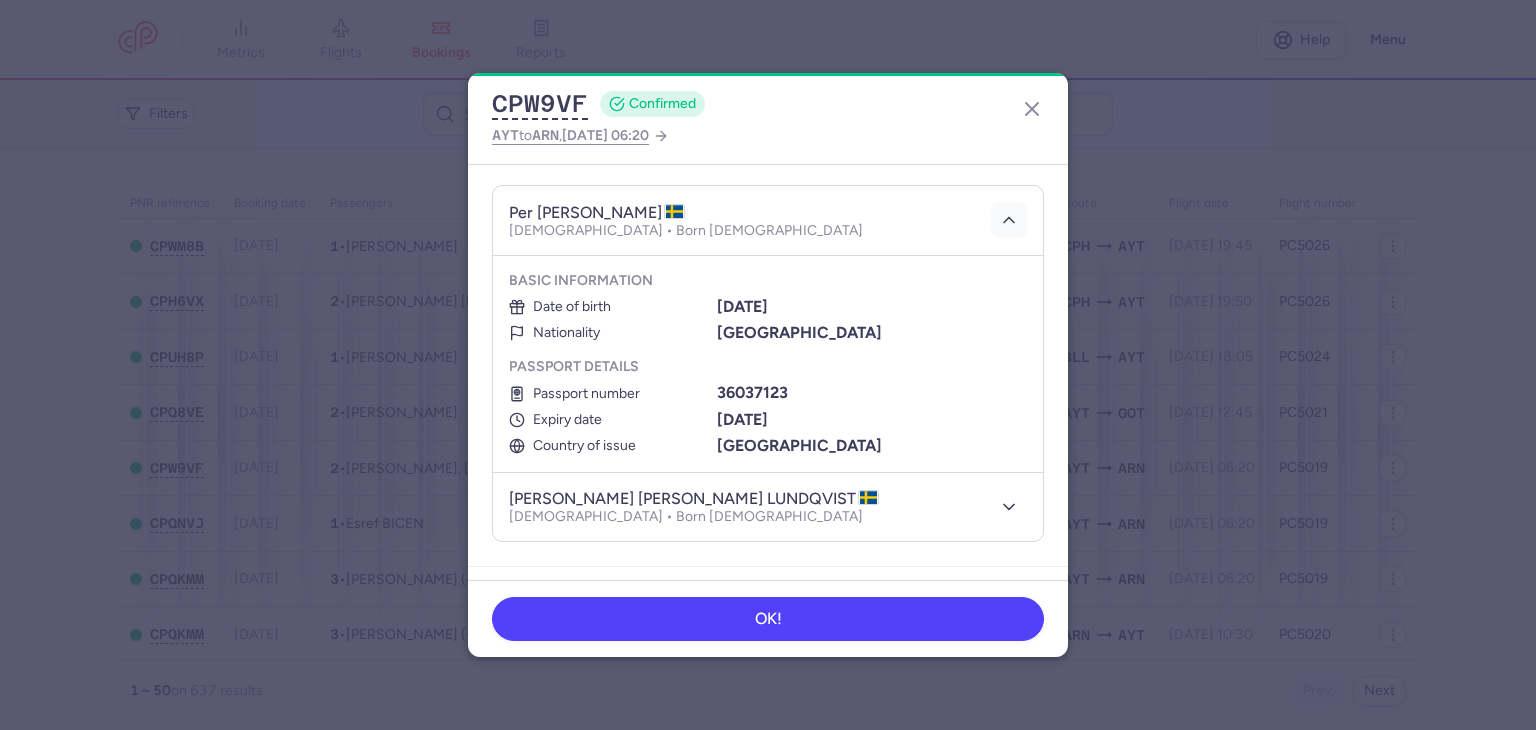 click 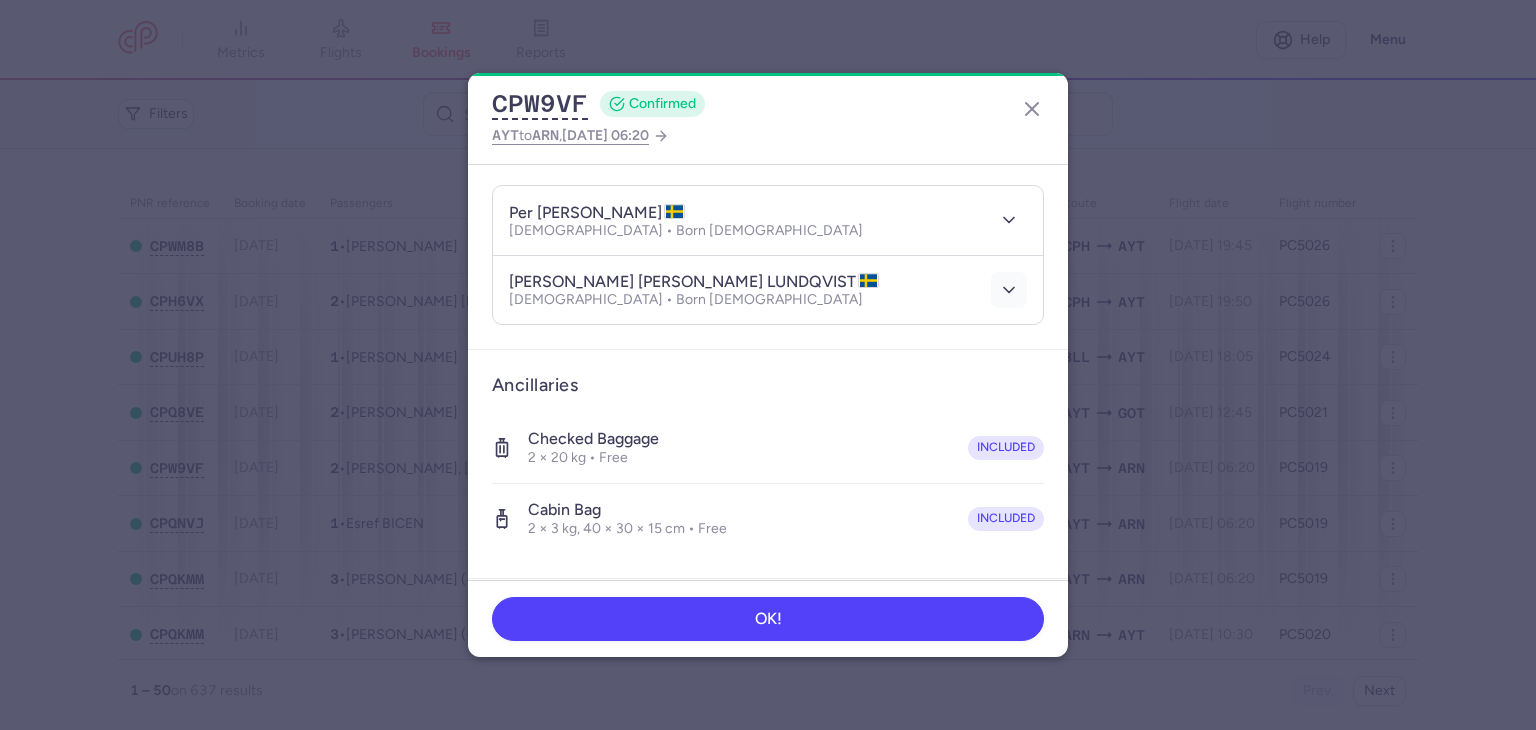 click at bounding box center (1009, 290) 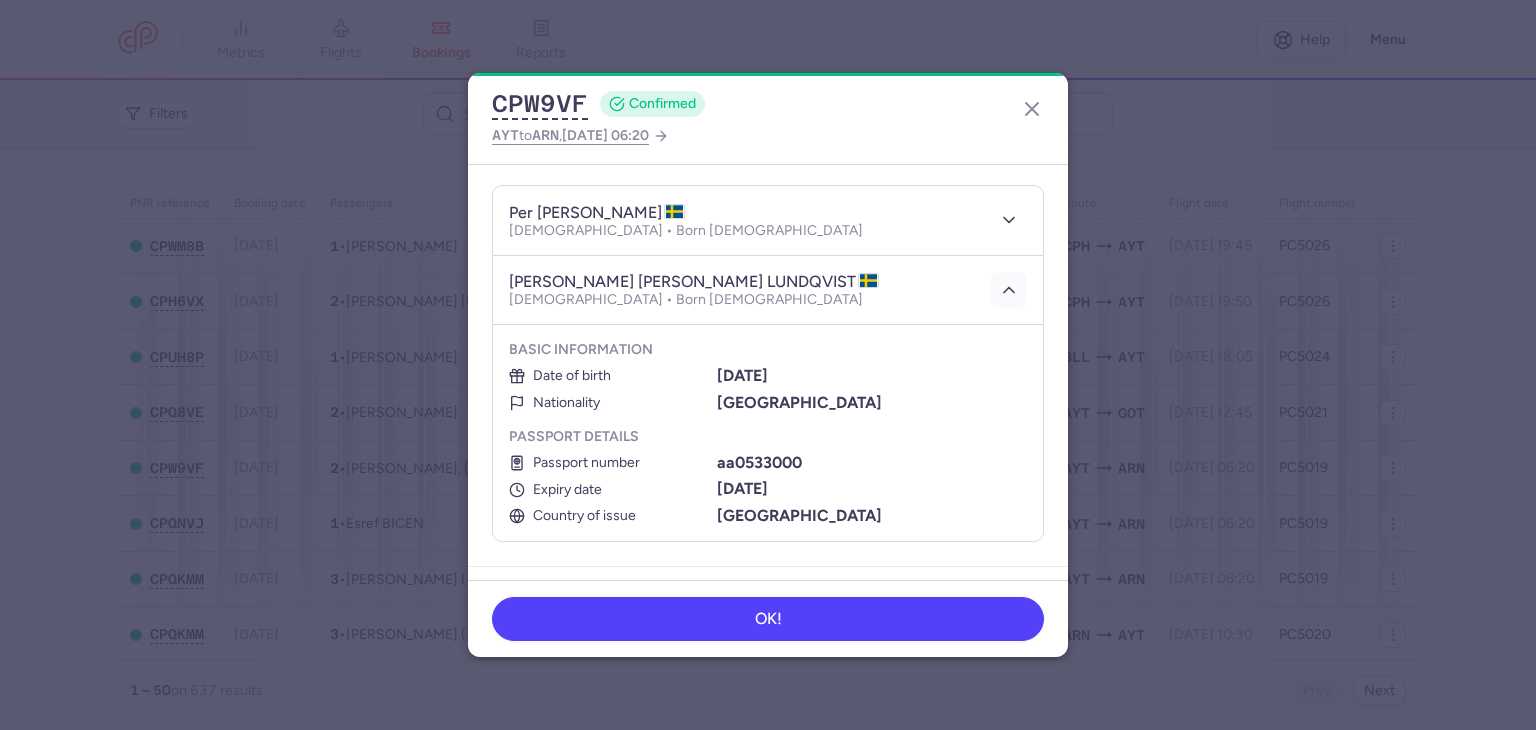 scroll, scrollTop: 300, scrollLeft: 0, axis: vertical 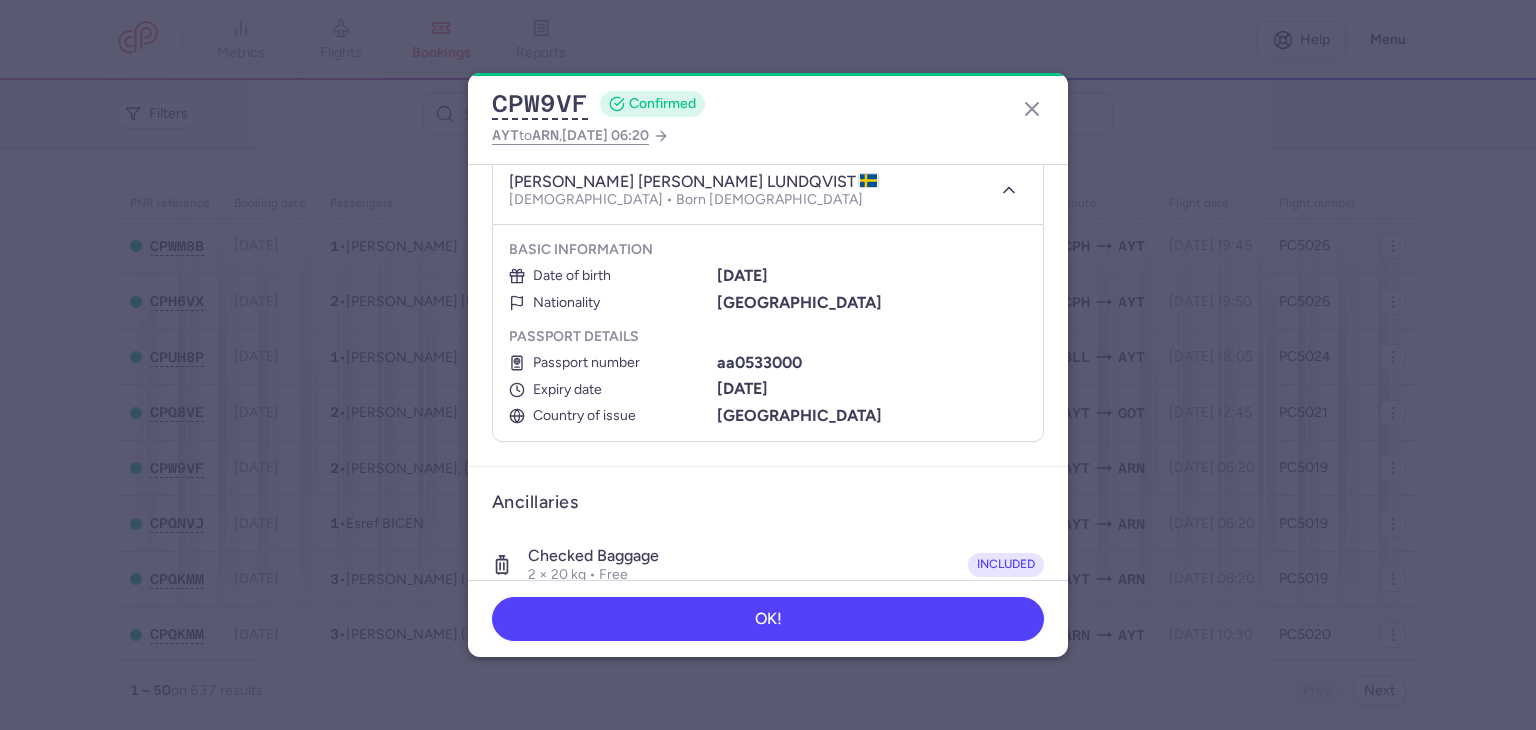 type 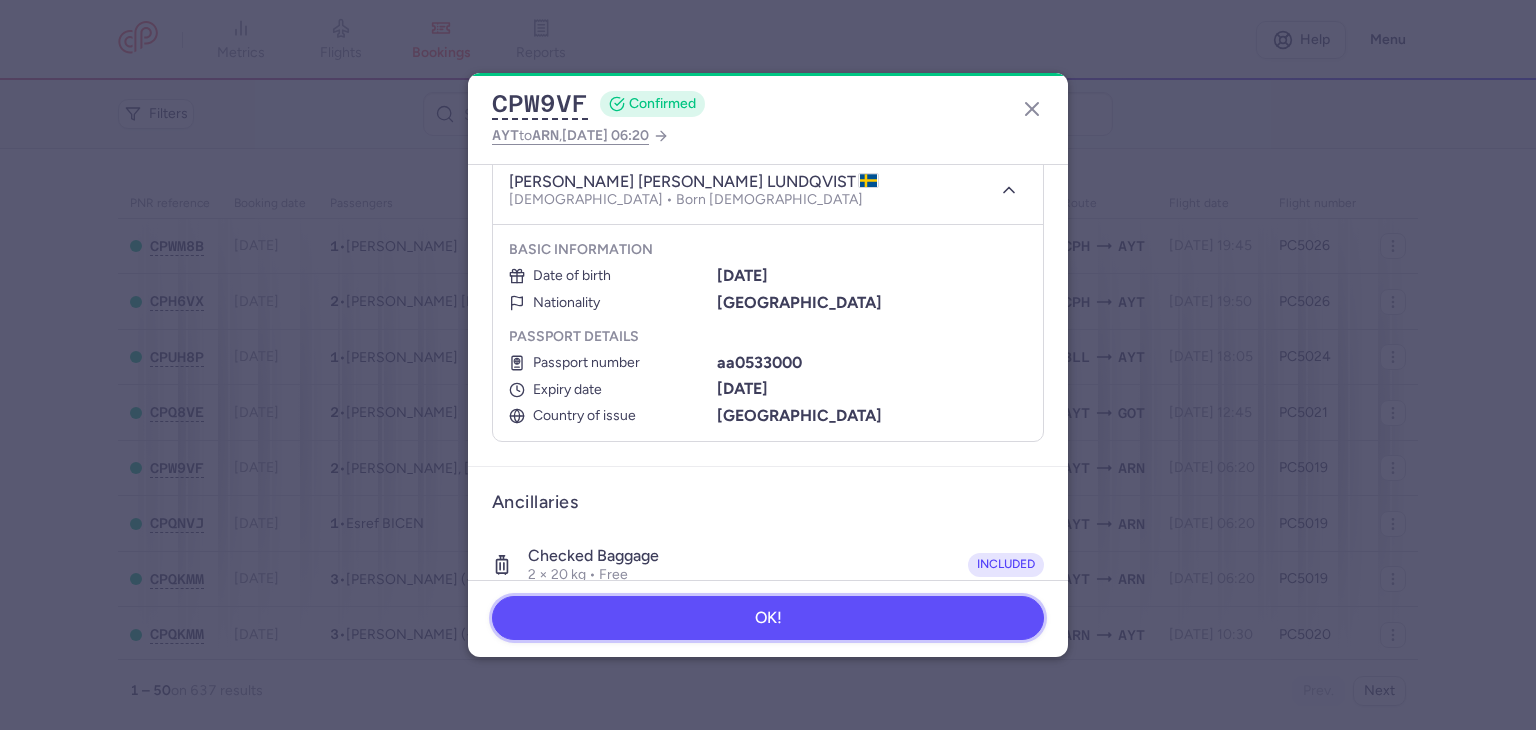 click on "OK!" at bounding box center (768, 618) 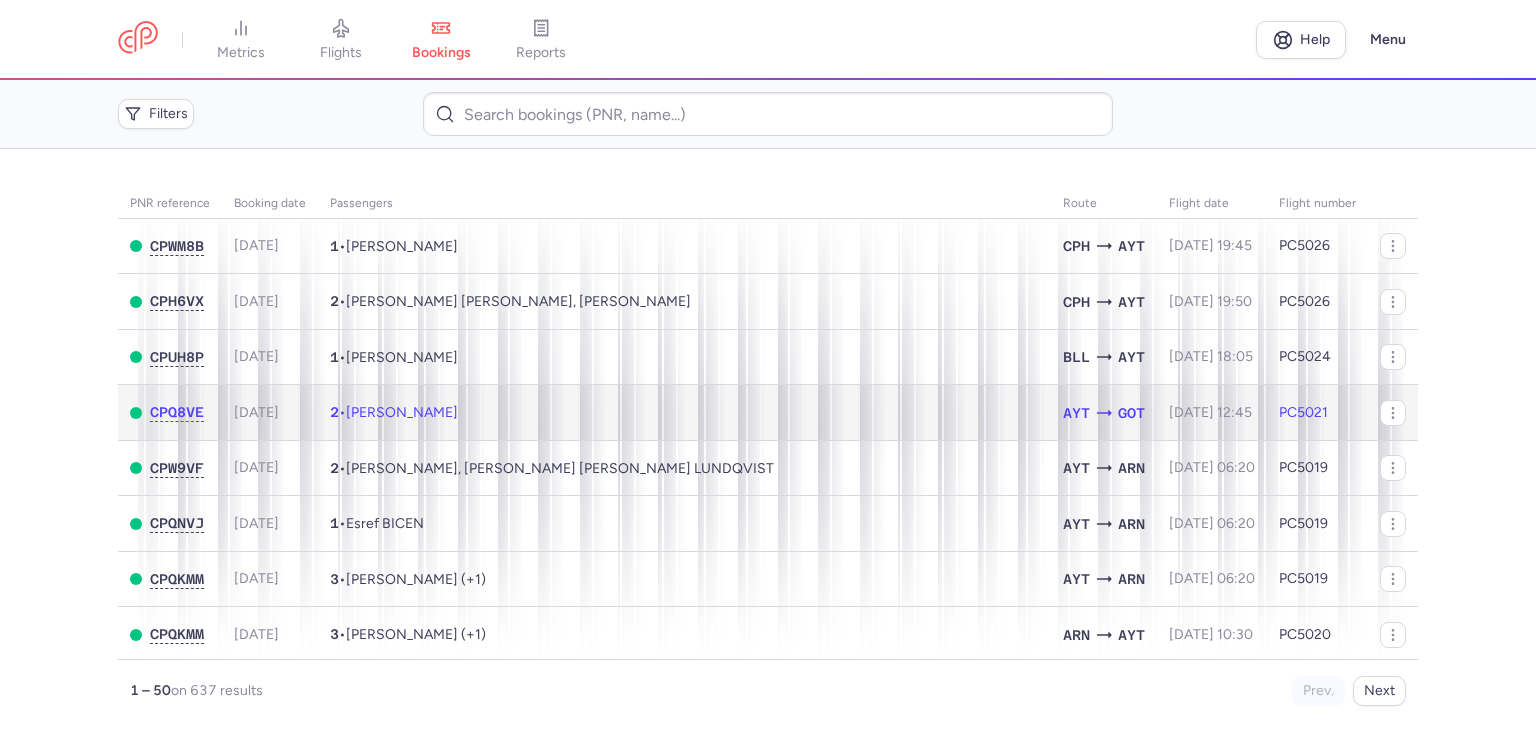 click on "[PERSON_NAME]" at bounding box center [402, 412] 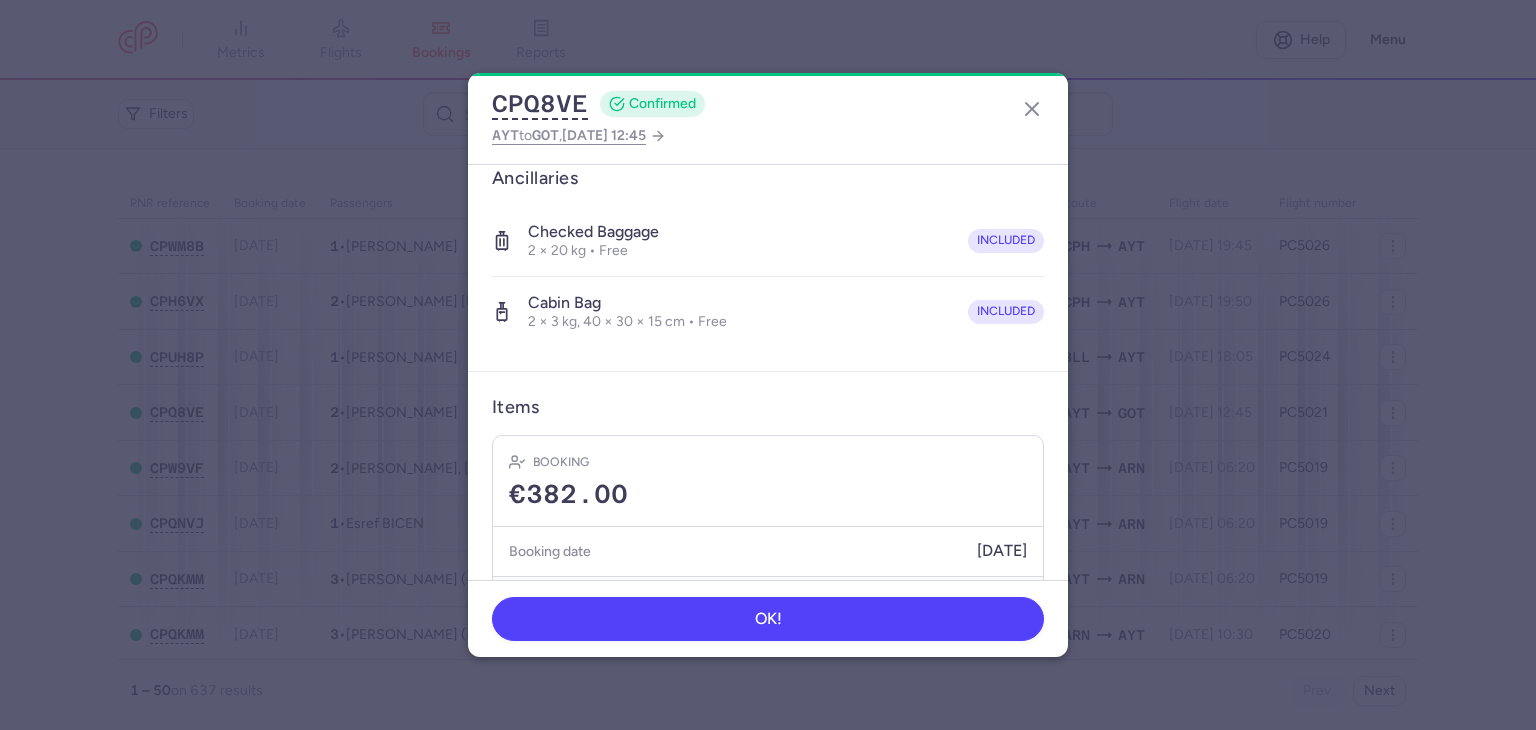 scroll, scrollTop: 464, scrollLeft: 0, axis: vertical 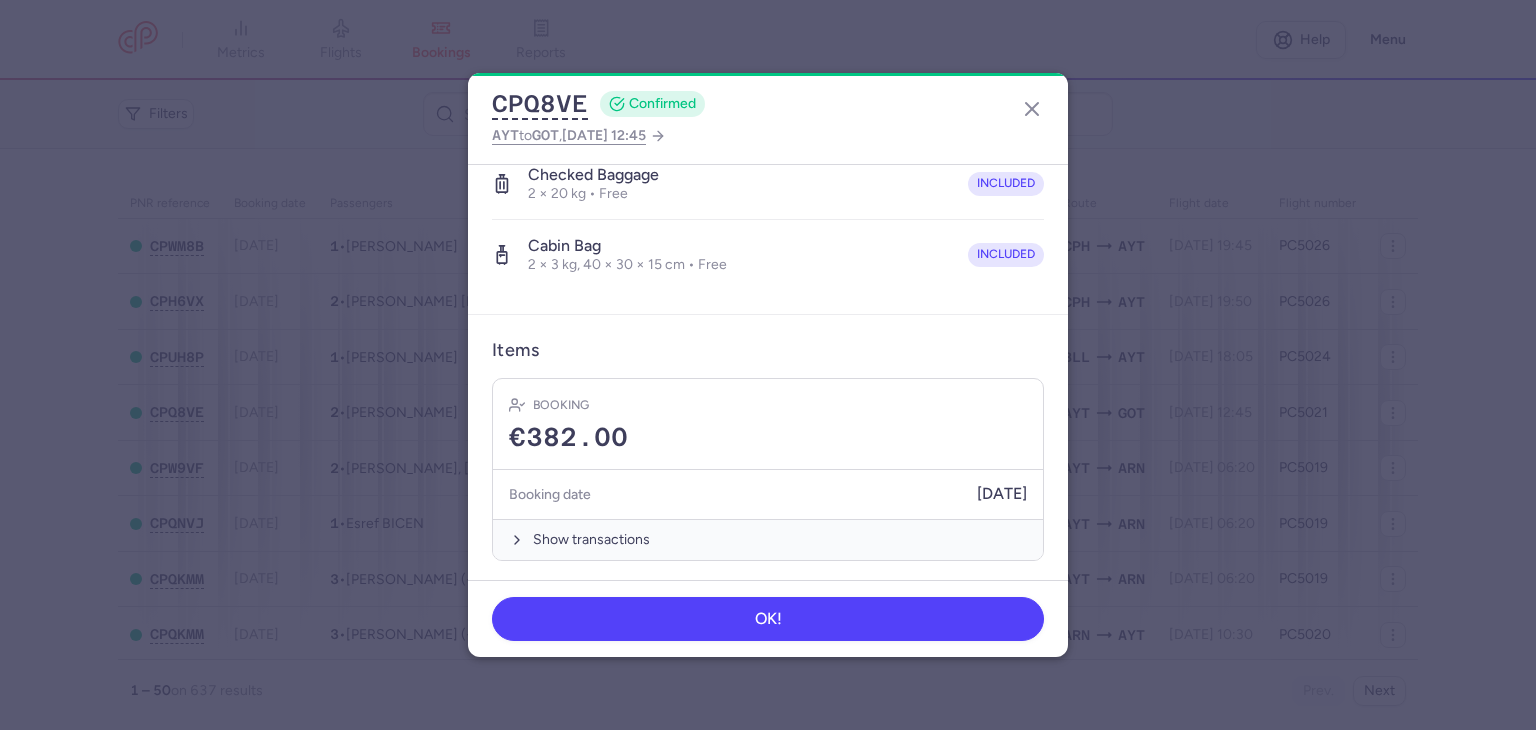 type 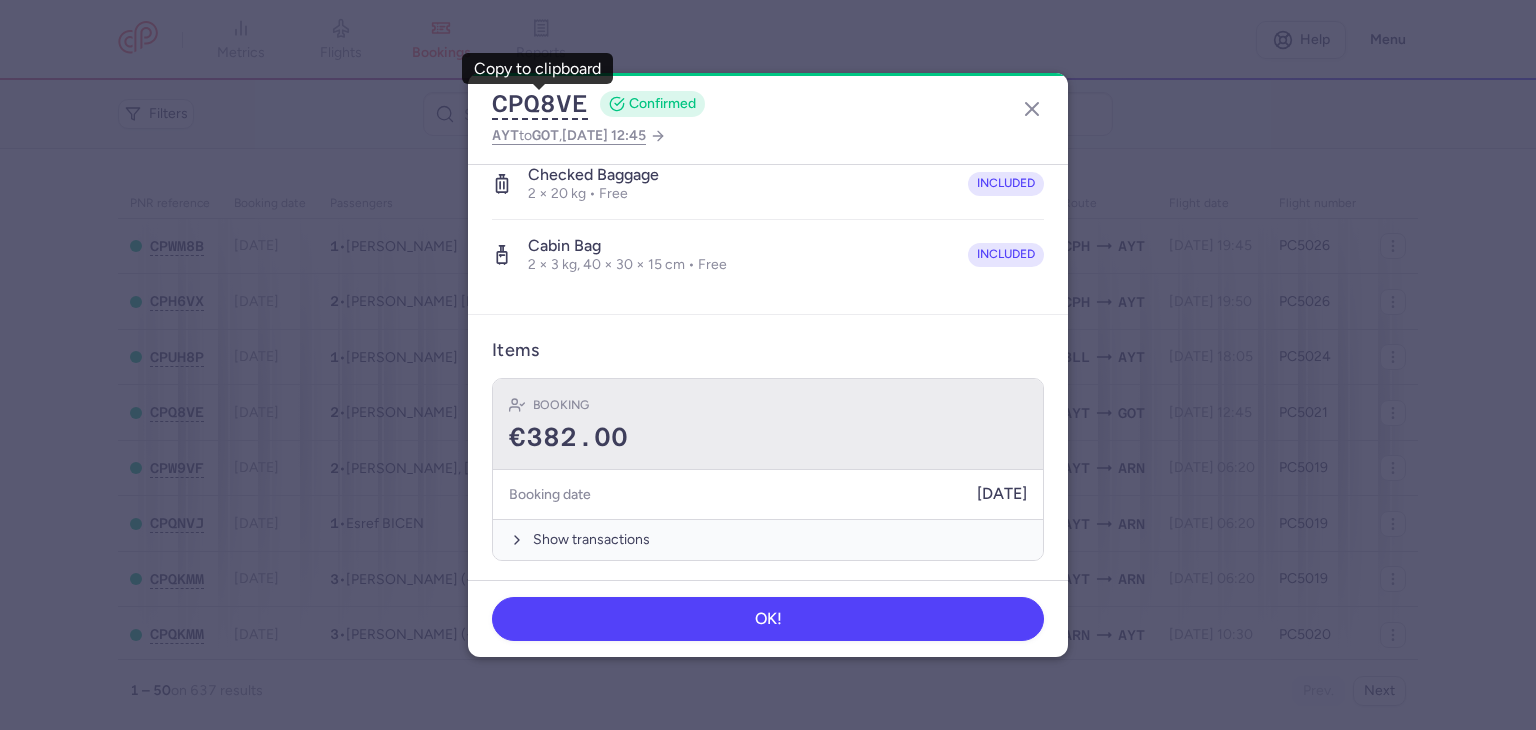 click on "Booking" at bounding box center (768, 405) 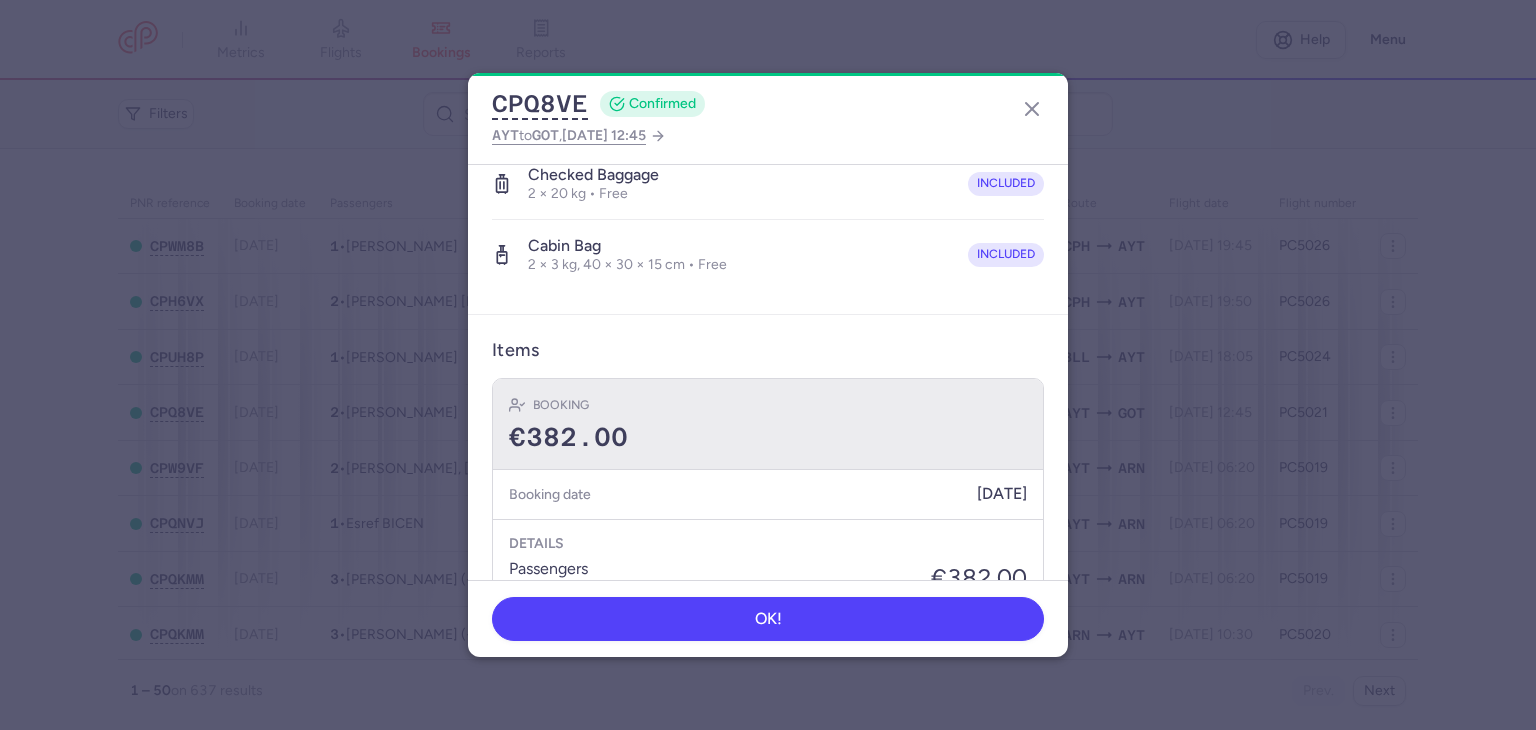 scroll, scrollTop: 771, scrollLeft: 0, axis: vertical 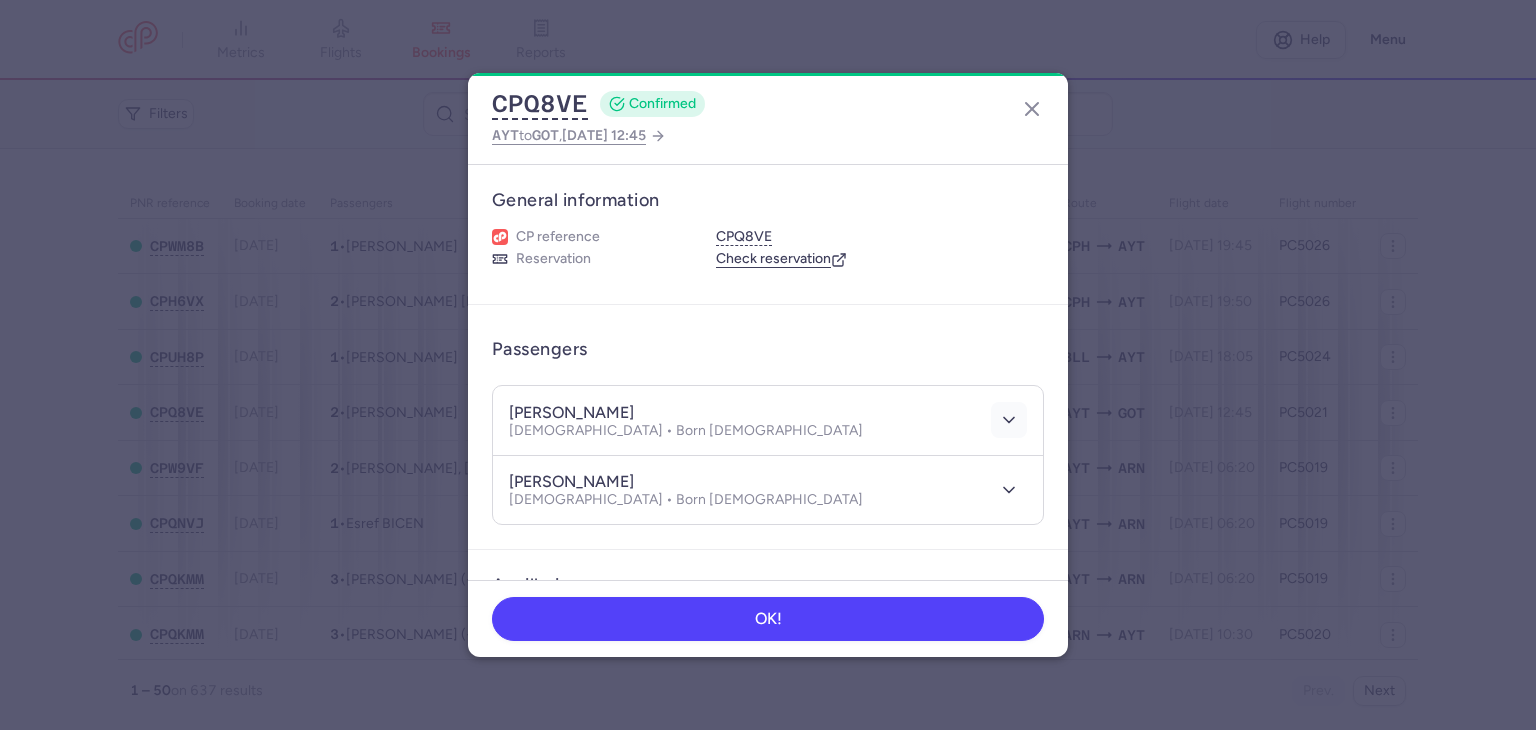 click at bounding box center (1009, 420) 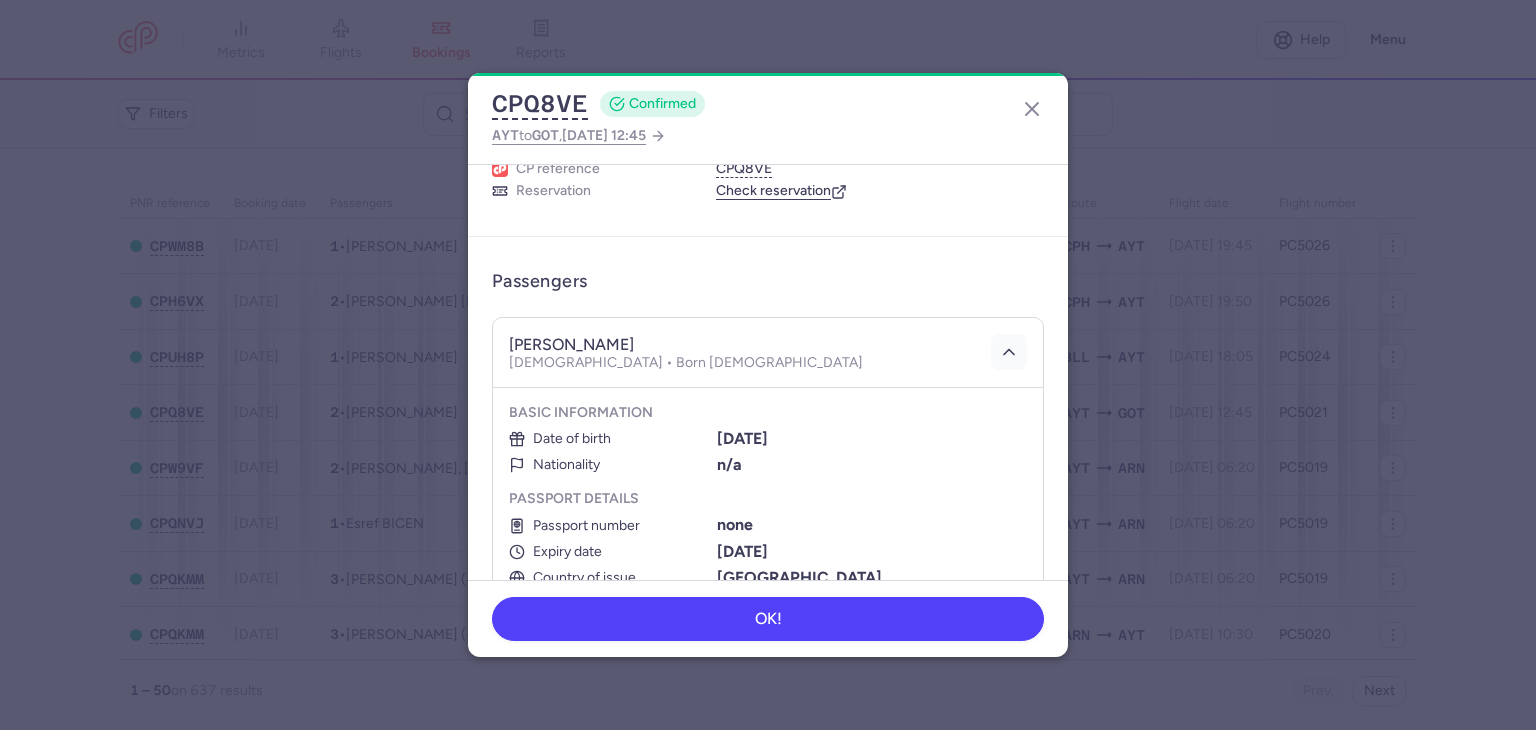 scroll, scrollTop: 100, scrollLeft: 0, axis: vertical 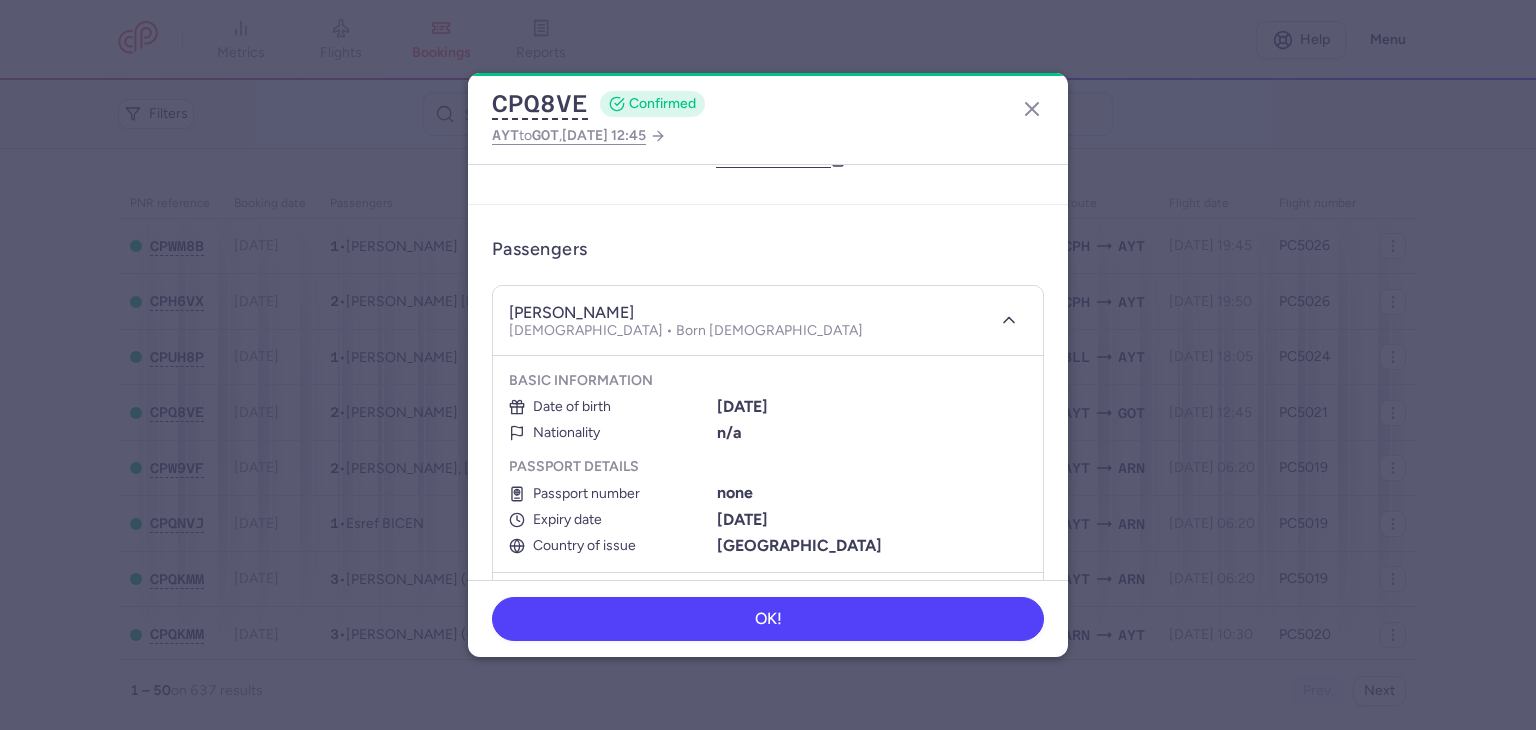 type 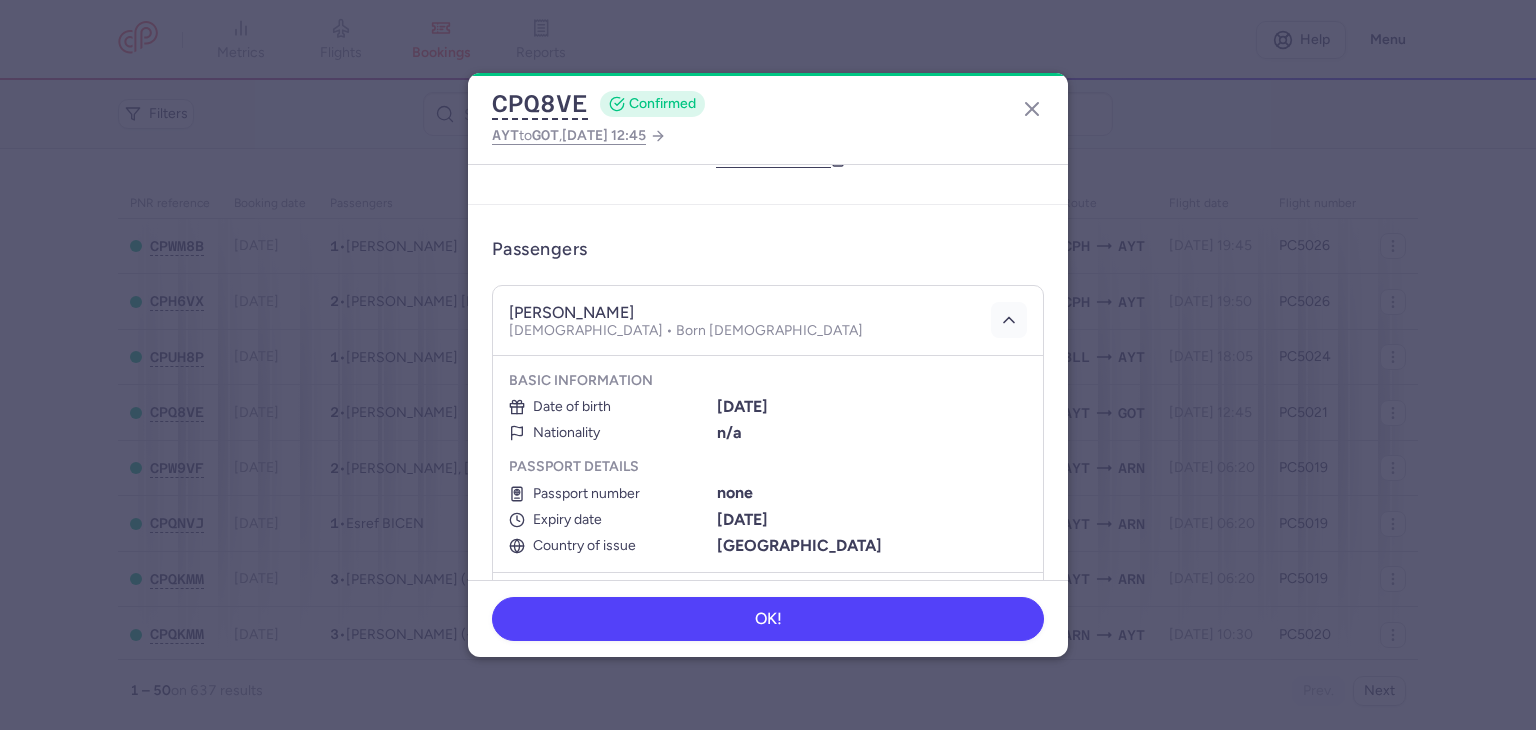 click 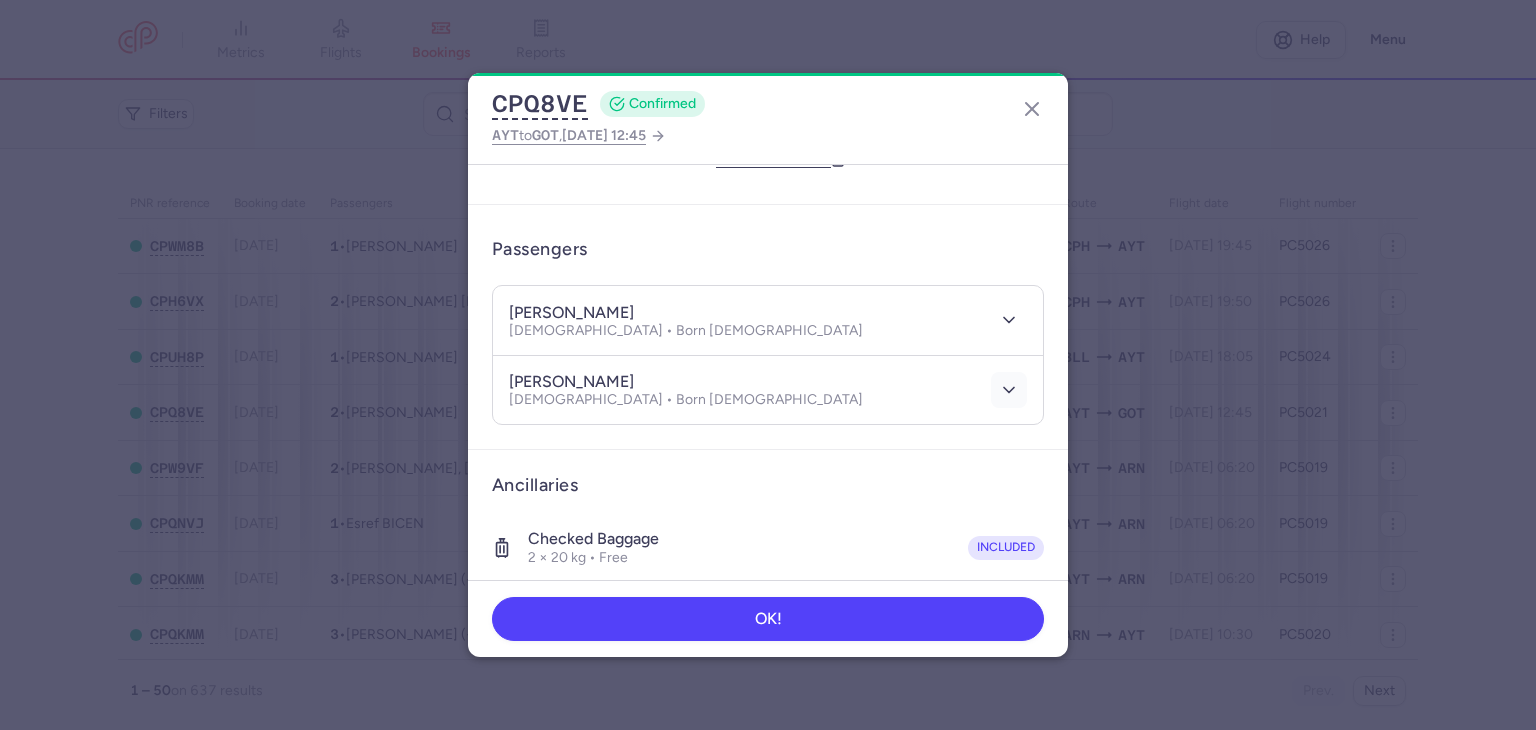 click 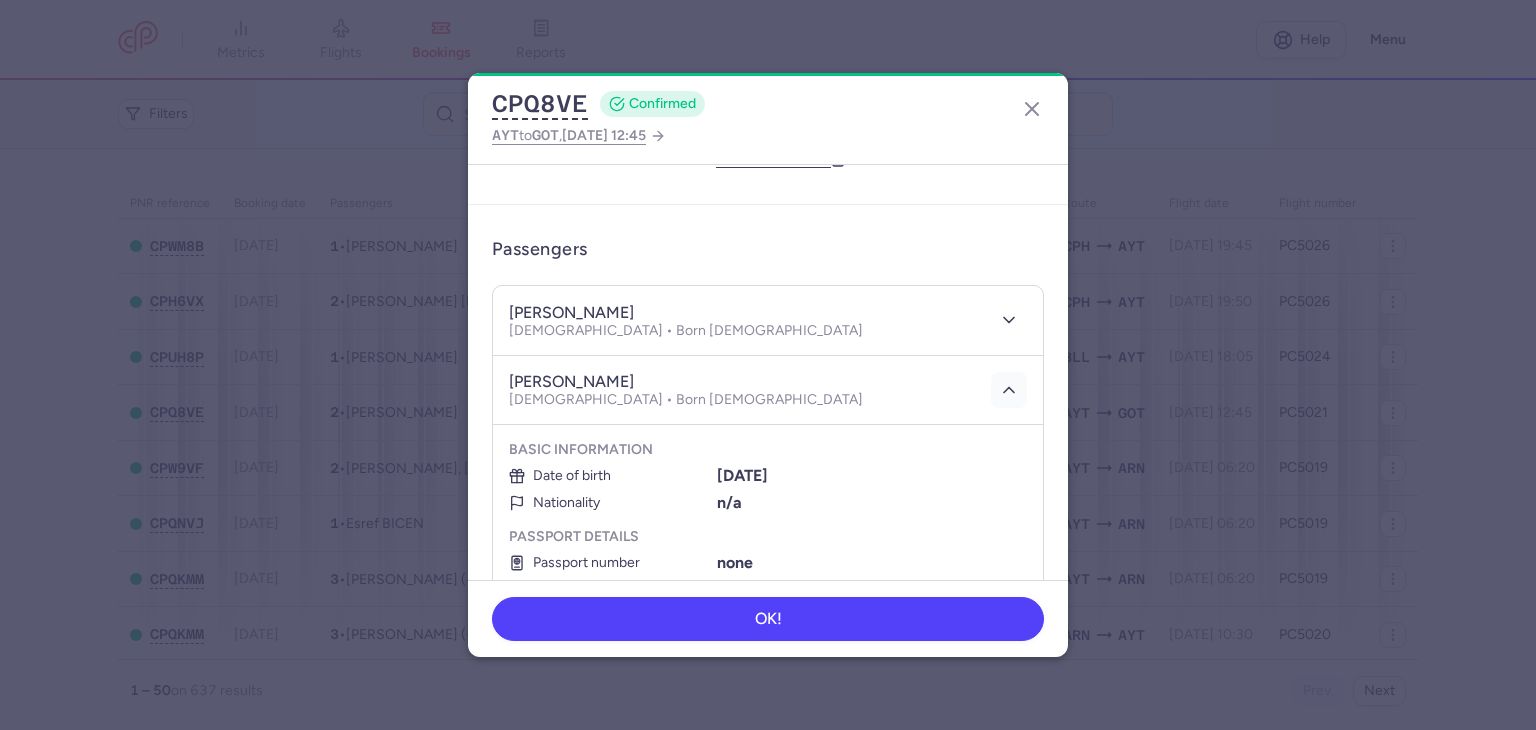 scroll, scrollTop: 200, scrollLeft: 0, axis: vertical 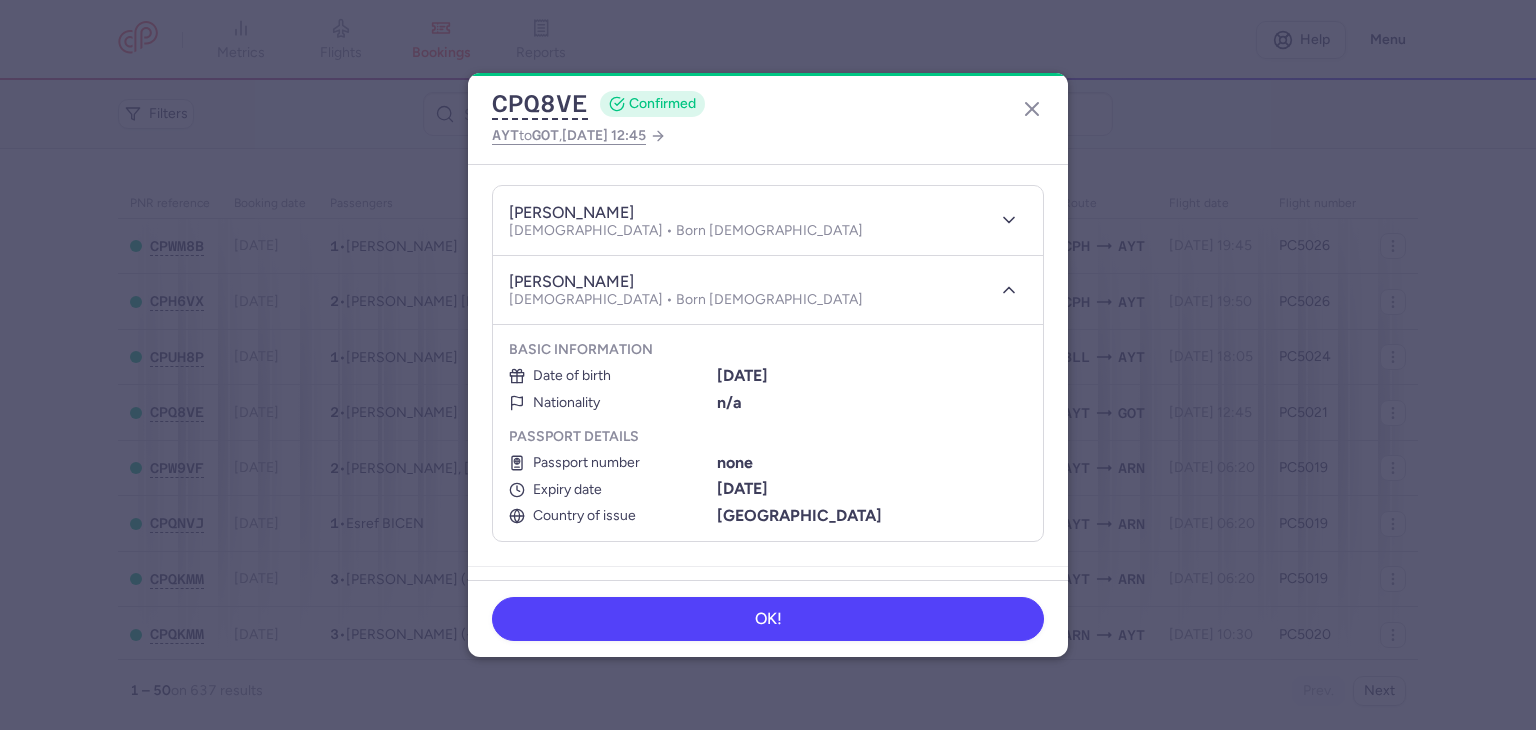 type 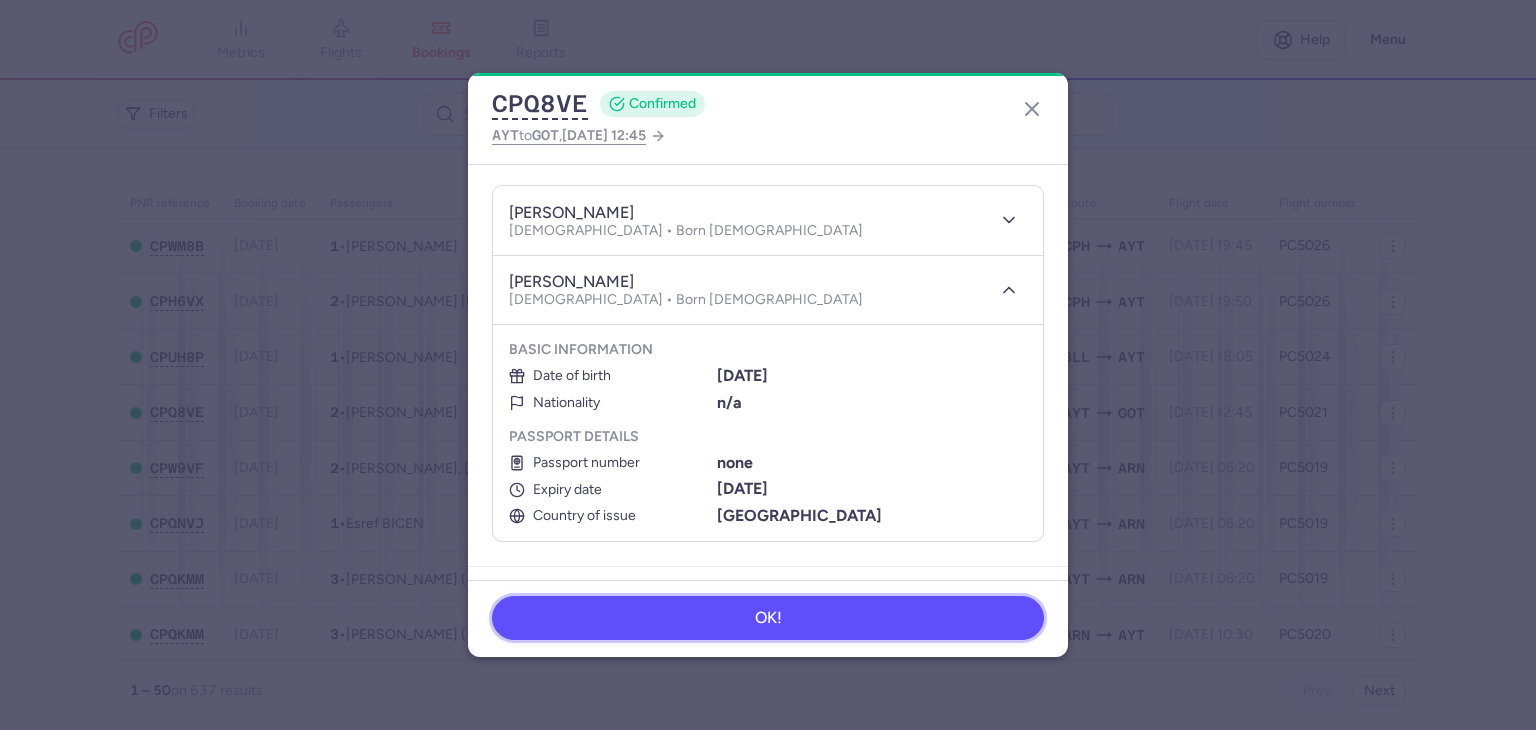 click on "OK!" at bounding box center (768, 618) 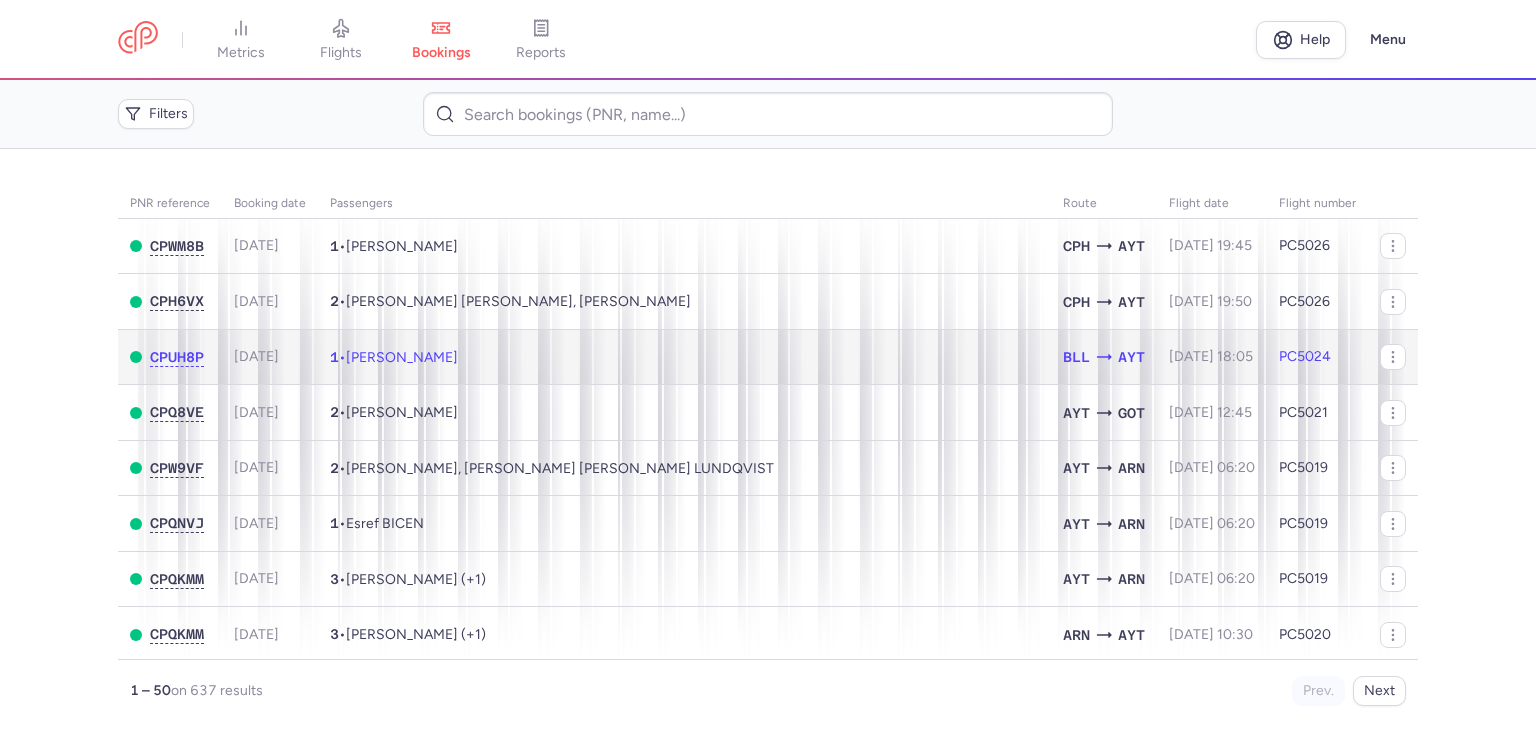 click on "1  •  [PERSON_NAME]" at bounding box center (684, 357) 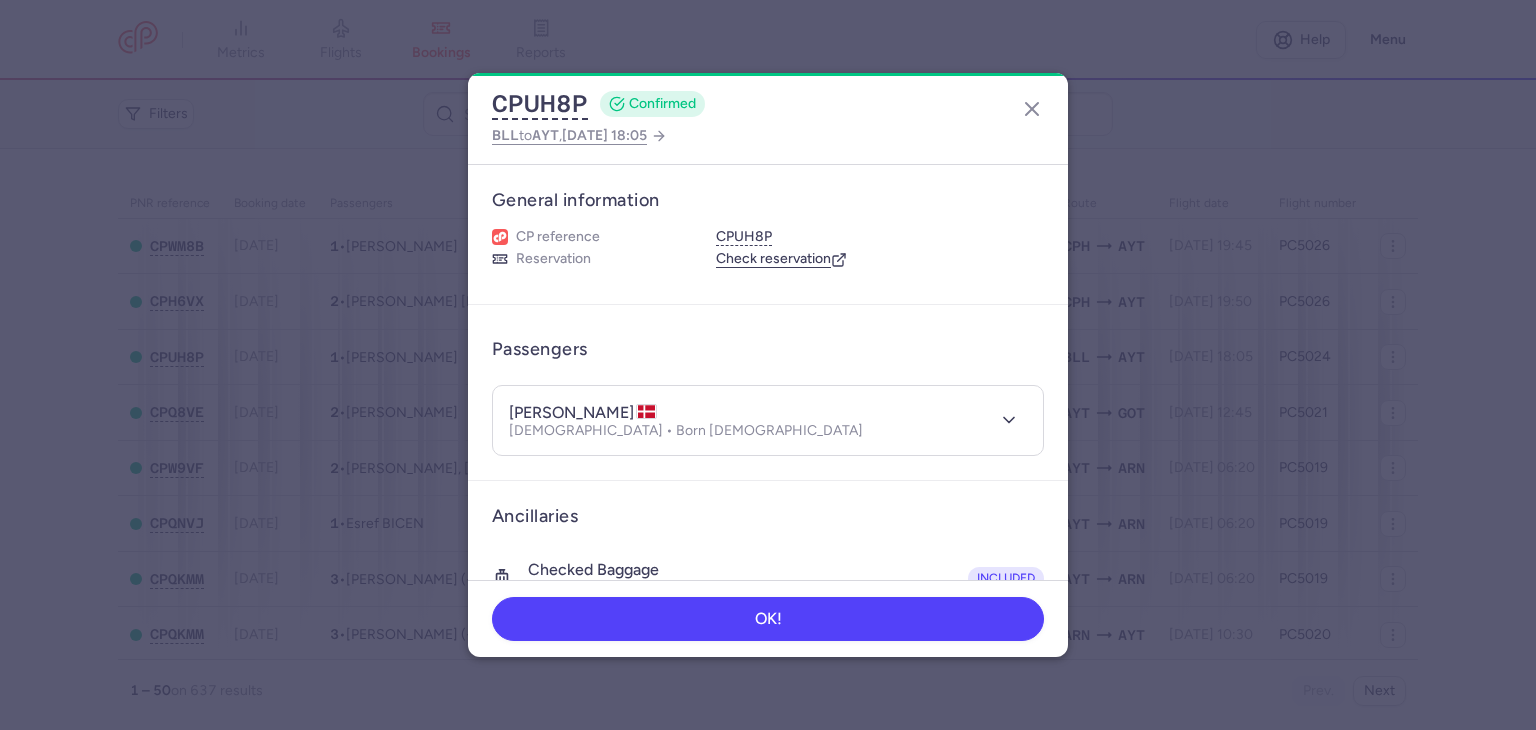 type 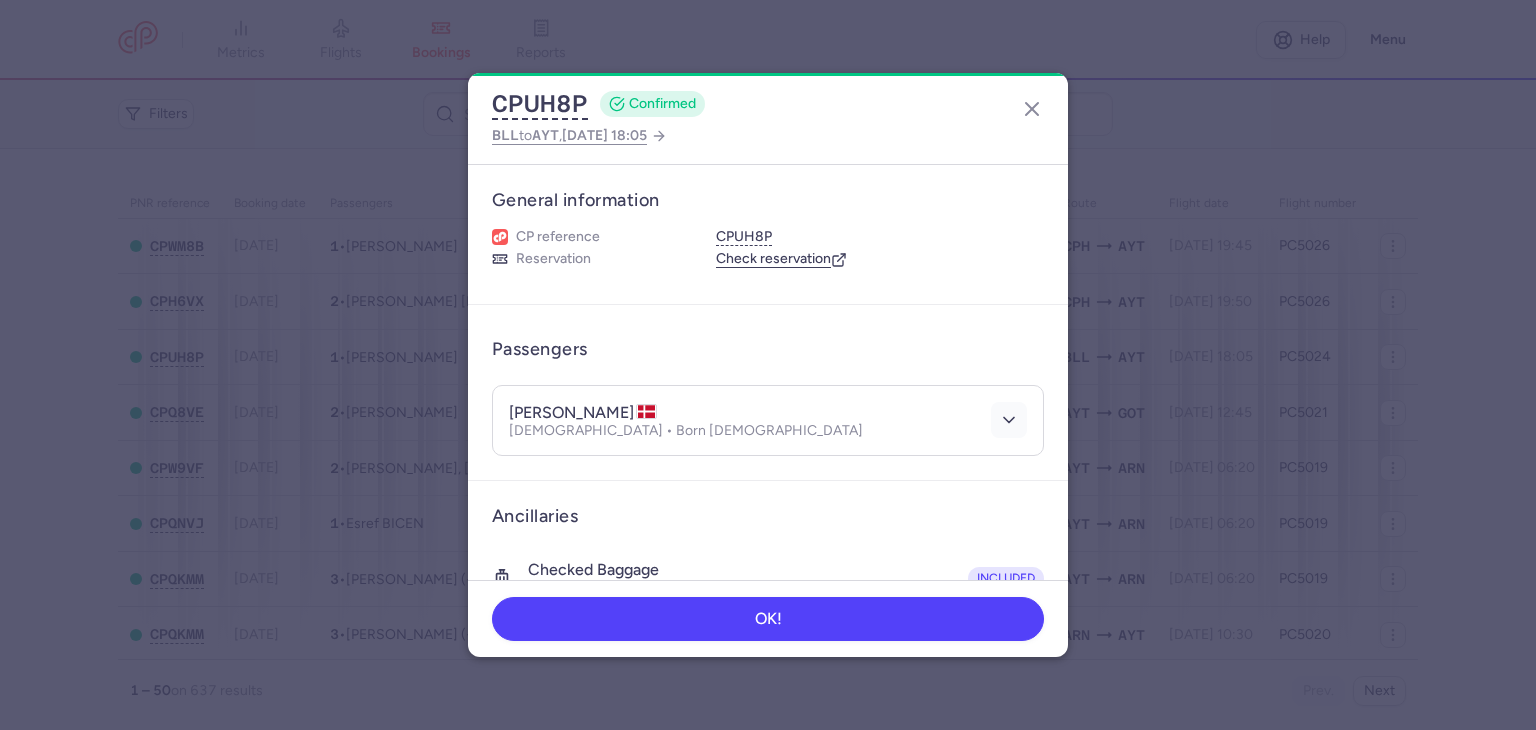 click at bounding box center [1009, 420] 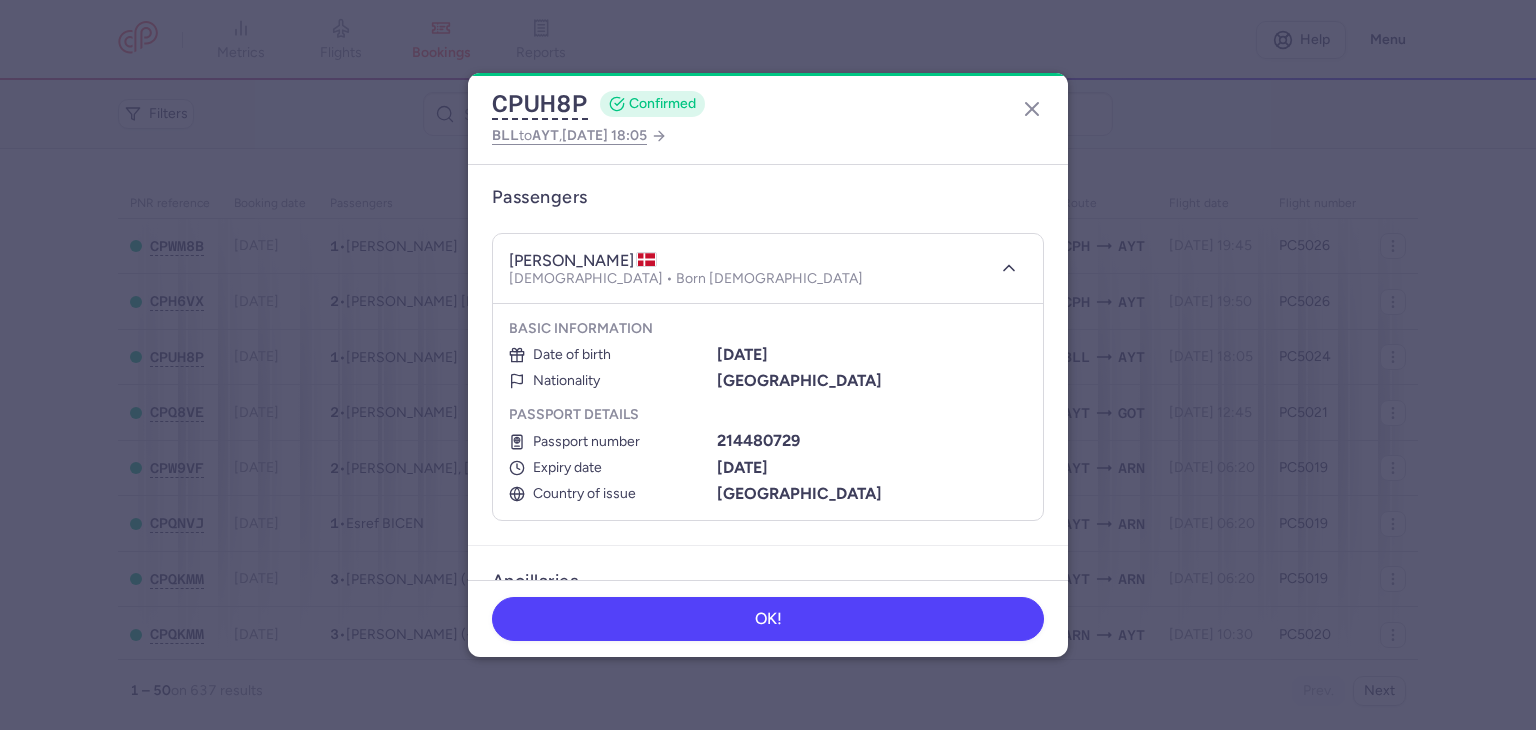 scroll, scrollTop: 200, scrollLeft: 0, axis: vertical 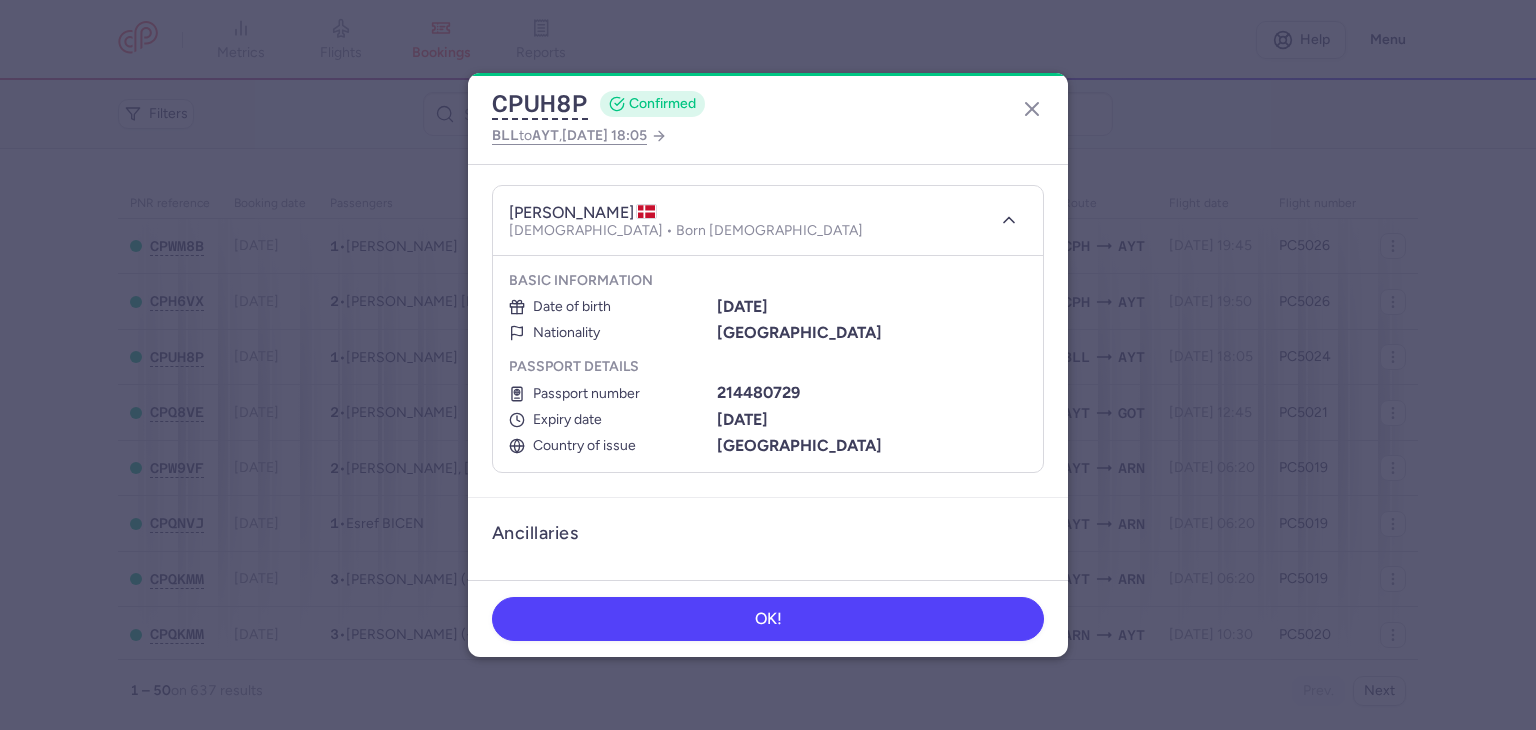 type 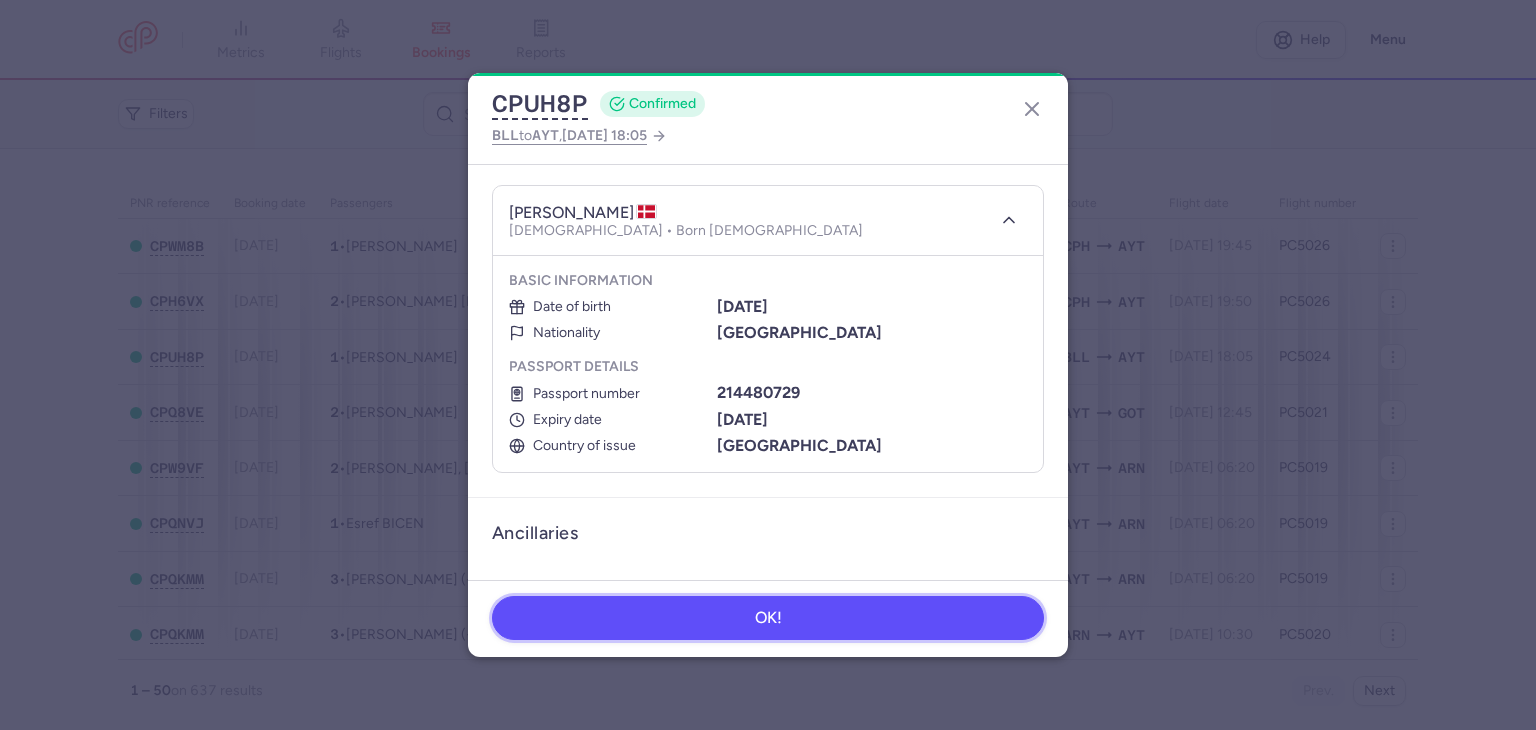 click on "OK!" at bounding box center [768, 618] 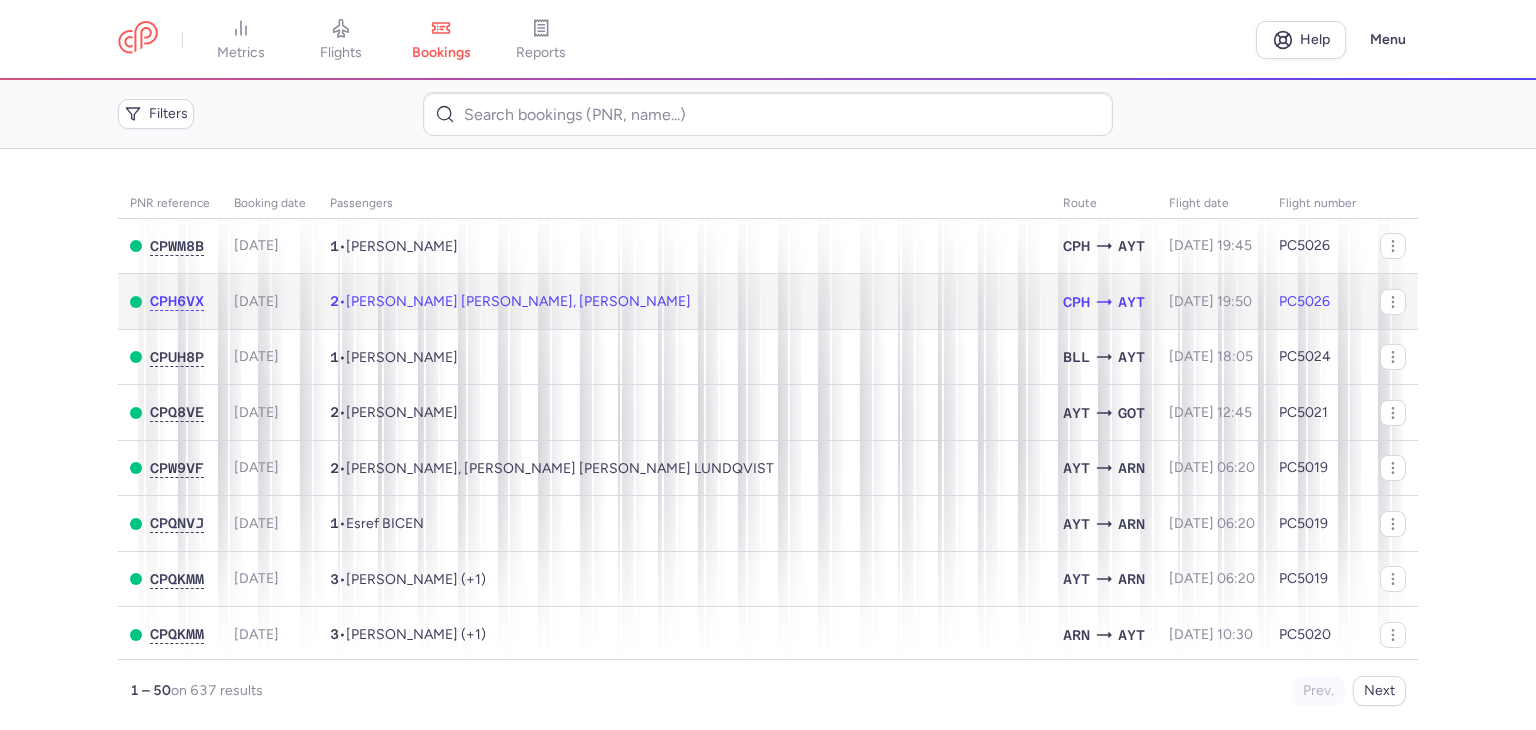 click on "[PERSON_NAME] [PERSON_NAME], [PERSON_NAME]" at bounding box center (518, 301) 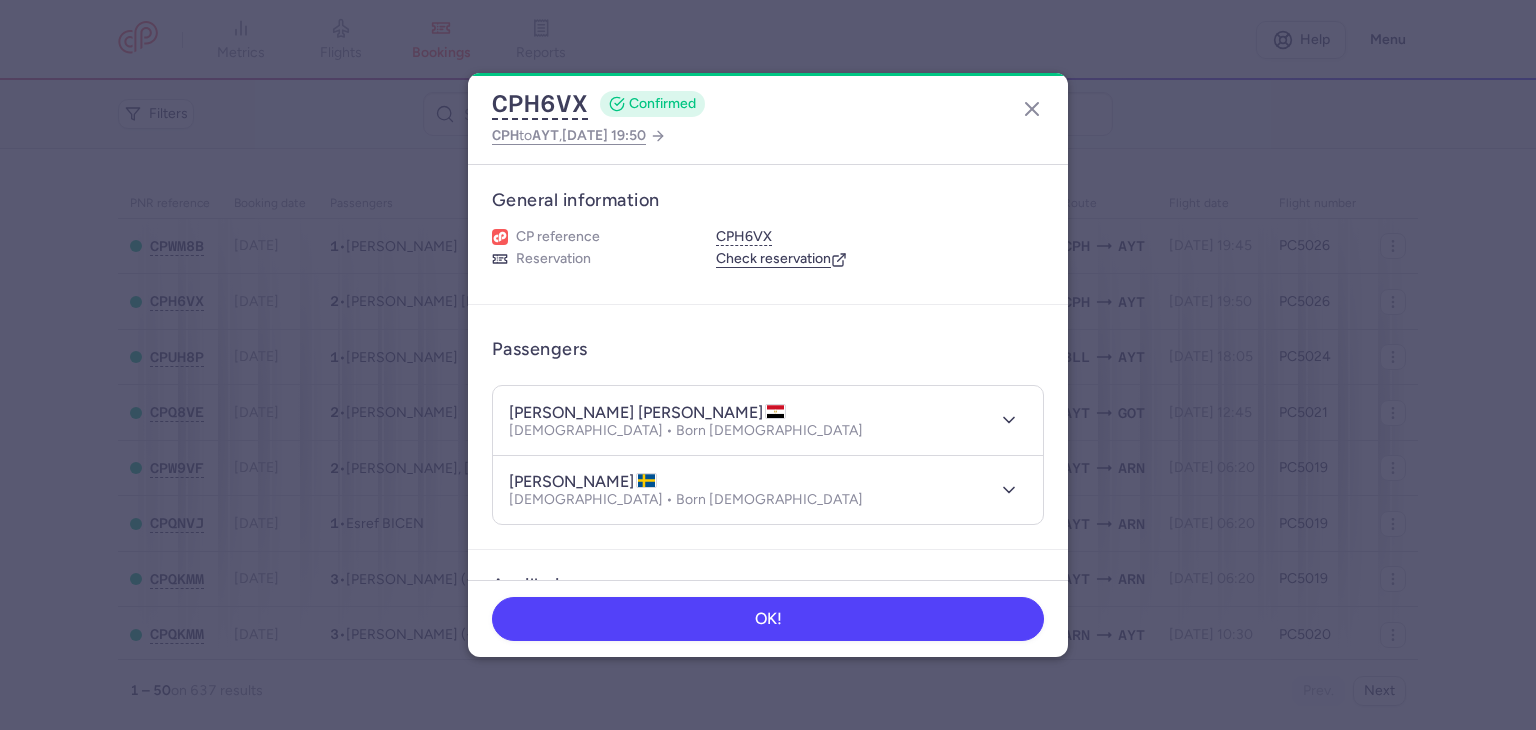type 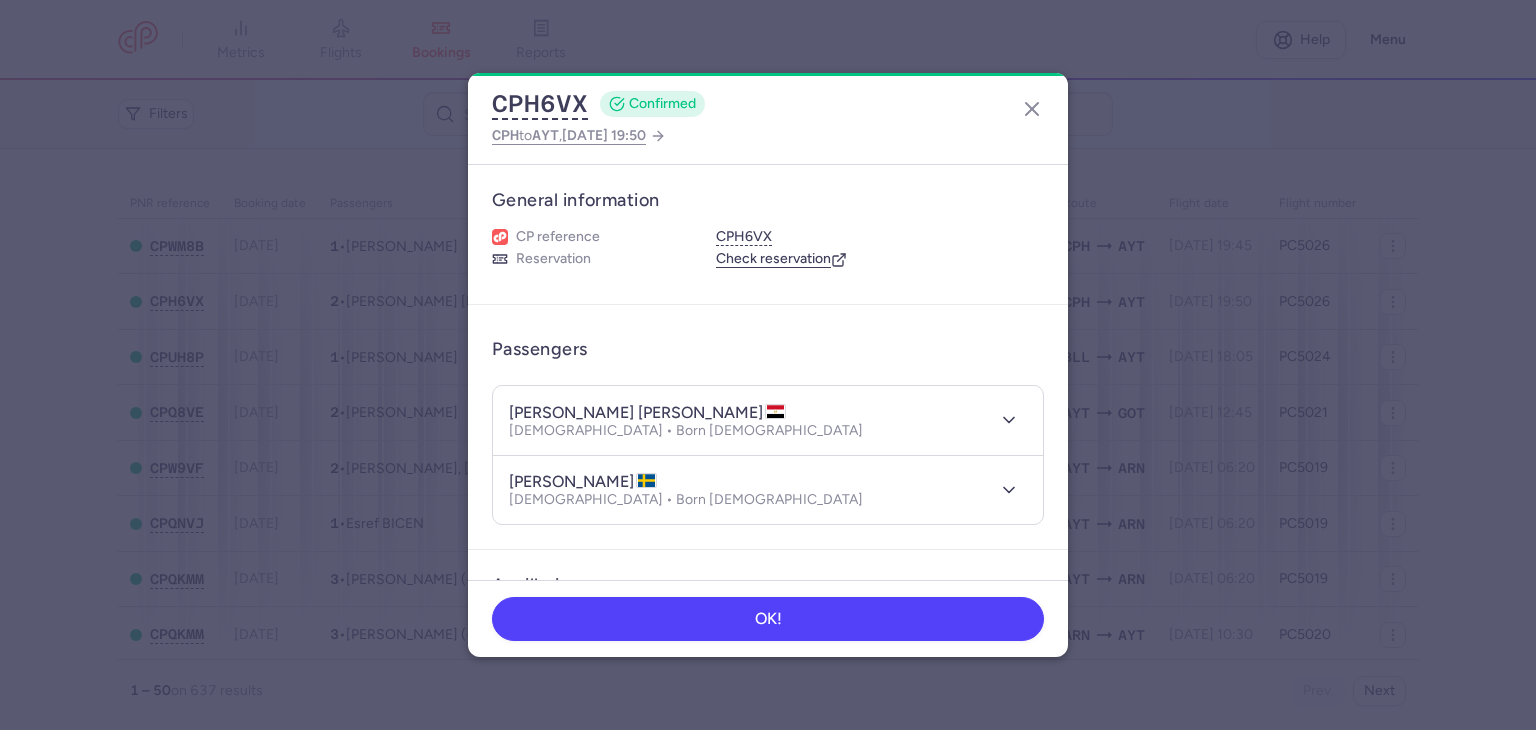 scroll, scrollTop: 464, scrollLeft: 0, axis: vertical 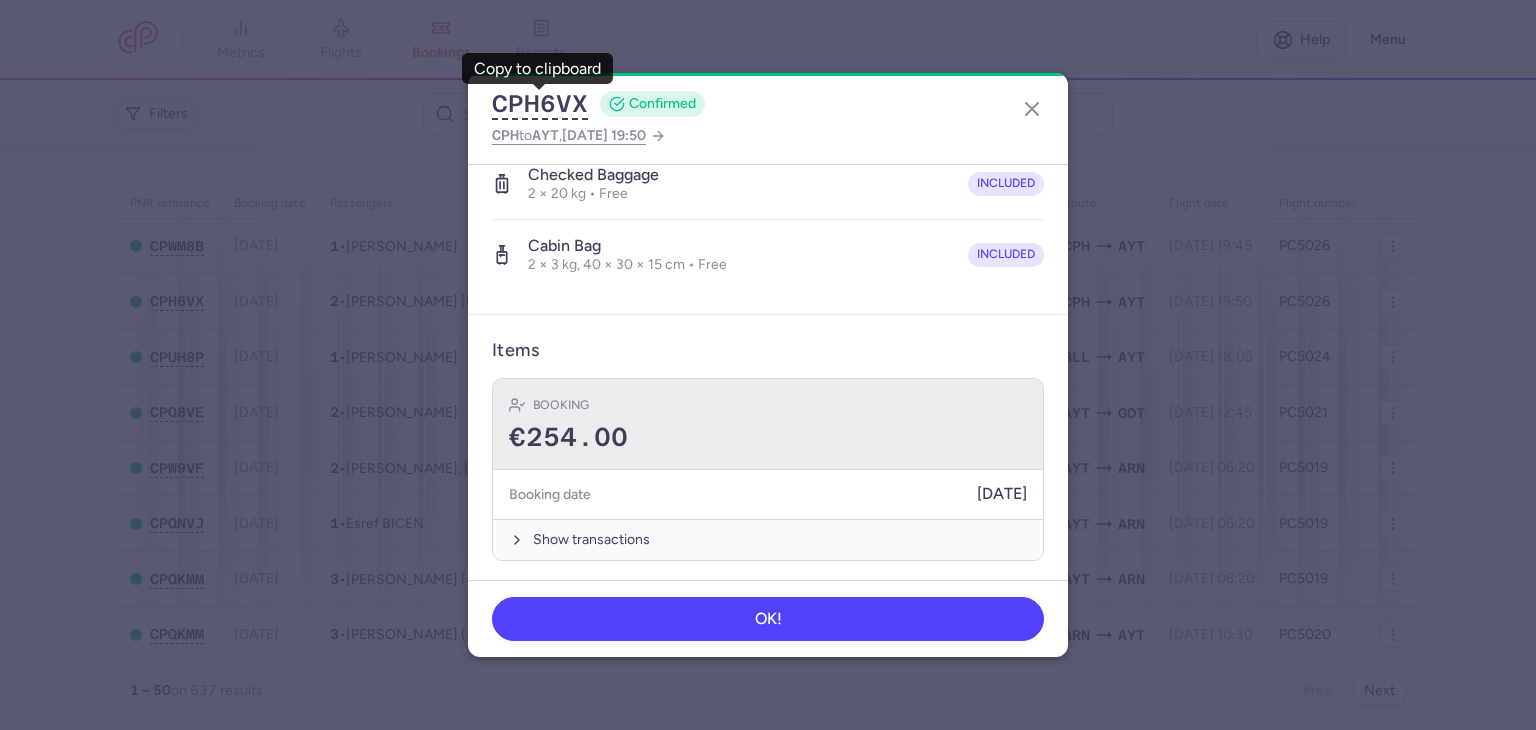 click on "Booking €254.00" at bounding box center [768, 424] 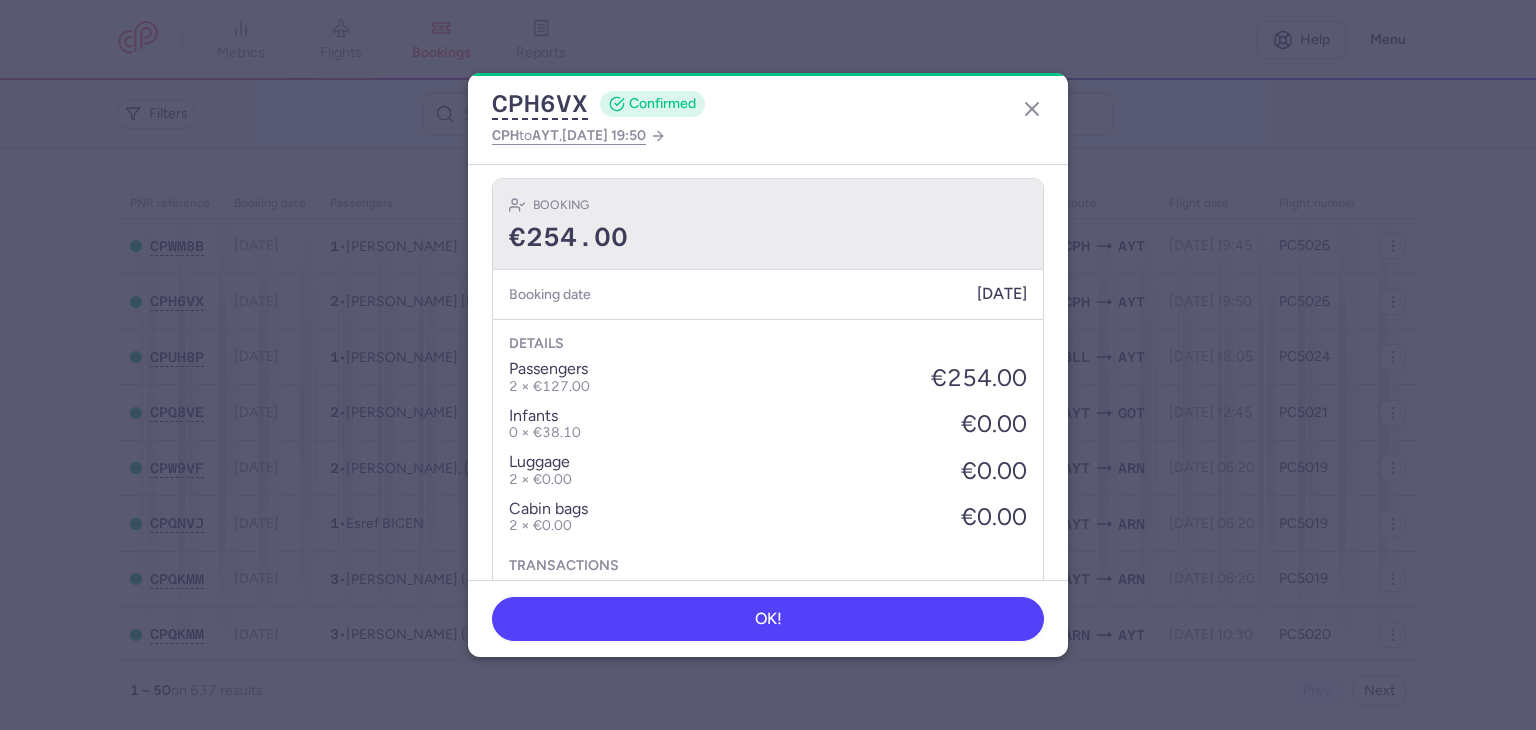 click on "€254.00" at bounding box center (768, 238) 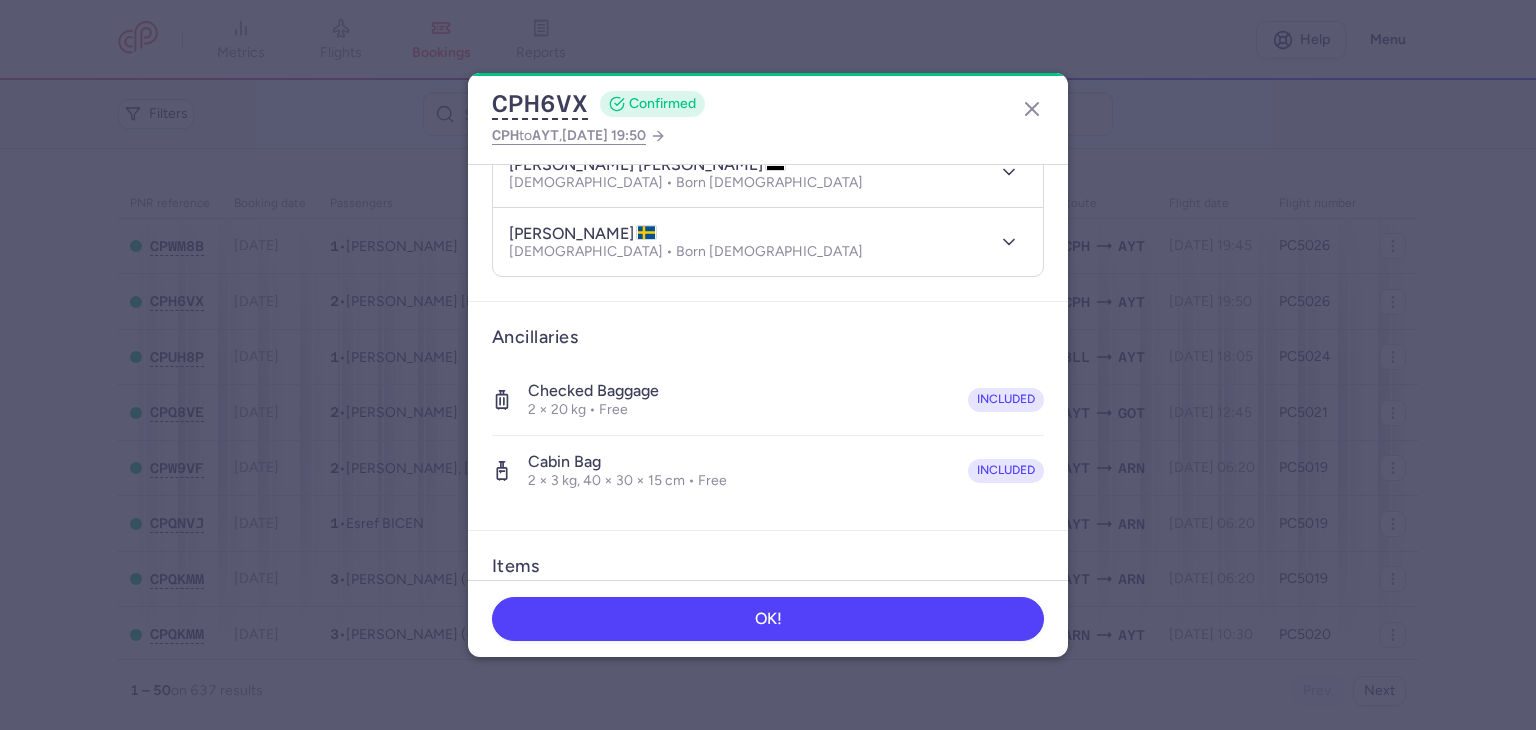 scroll, scrollTop: 0, scrollLeft: 0, axis: both 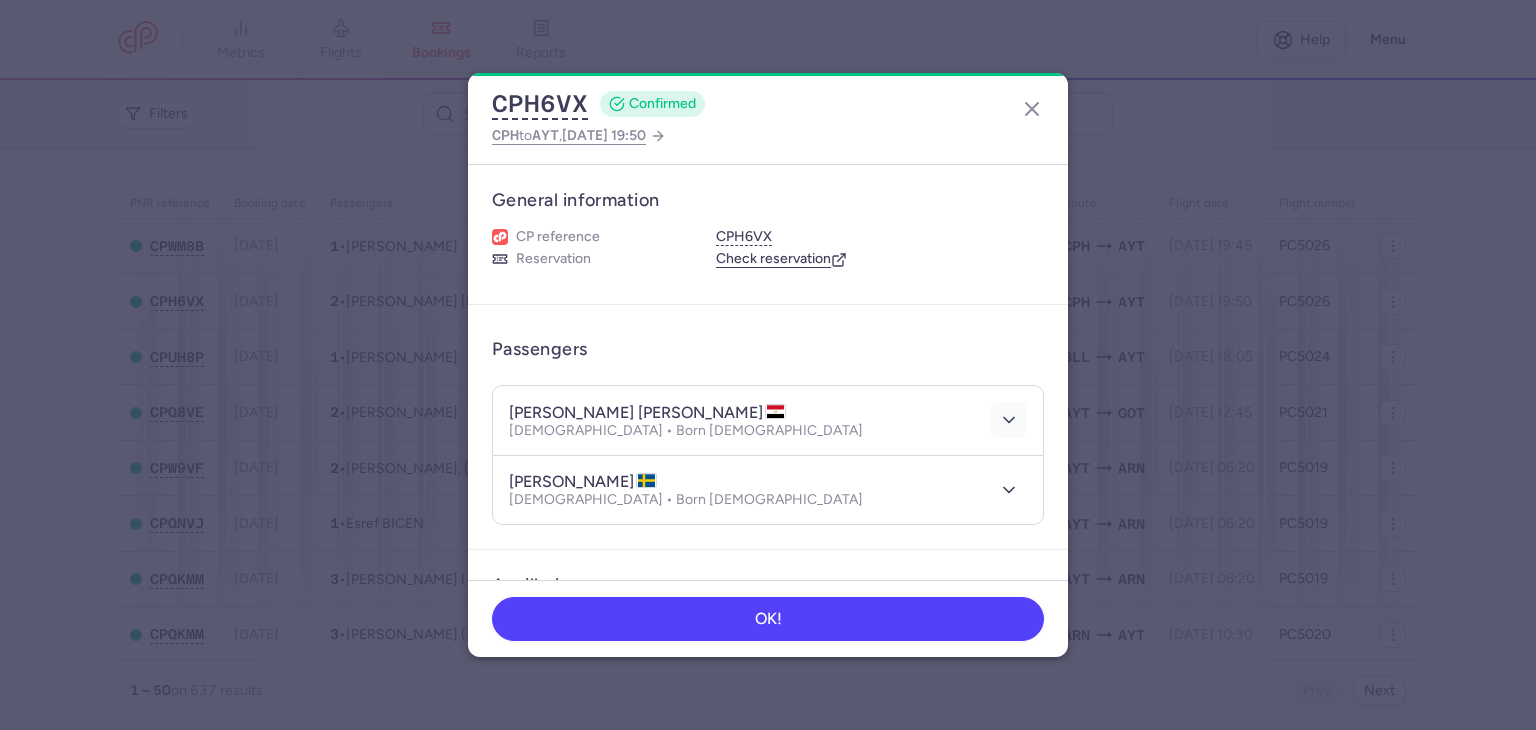 click 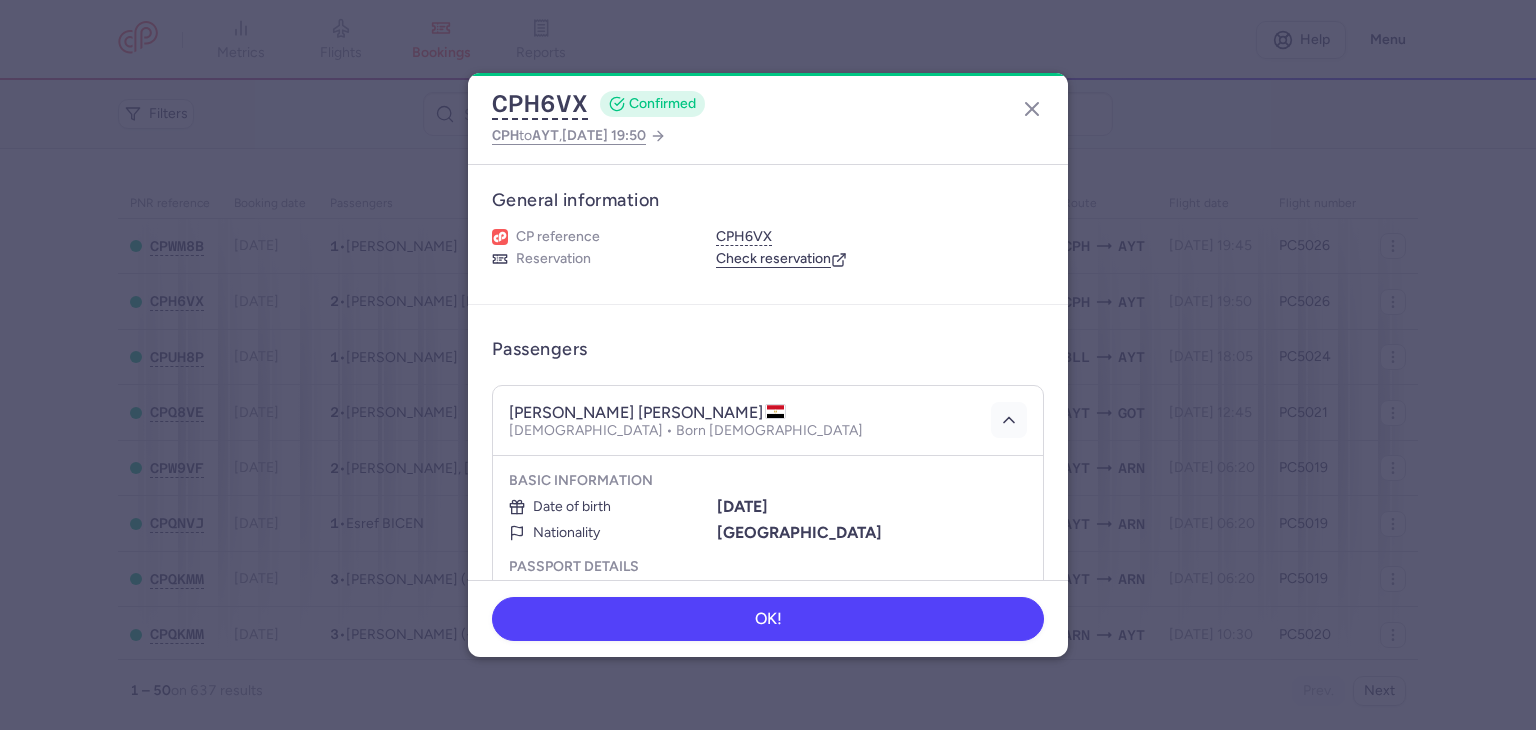 scroll, scrollTop: 100, scrollLeft: 0, axis: vertical 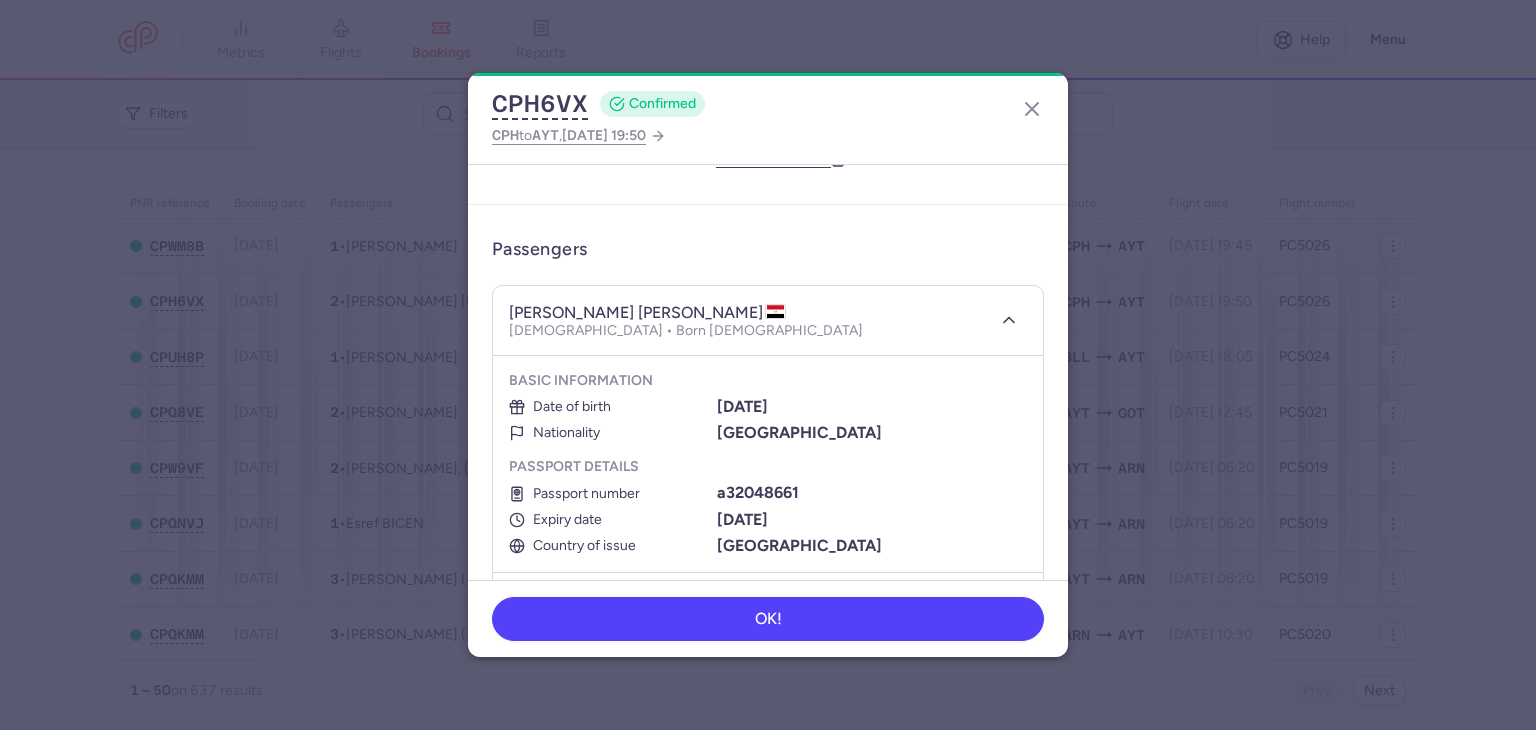 type 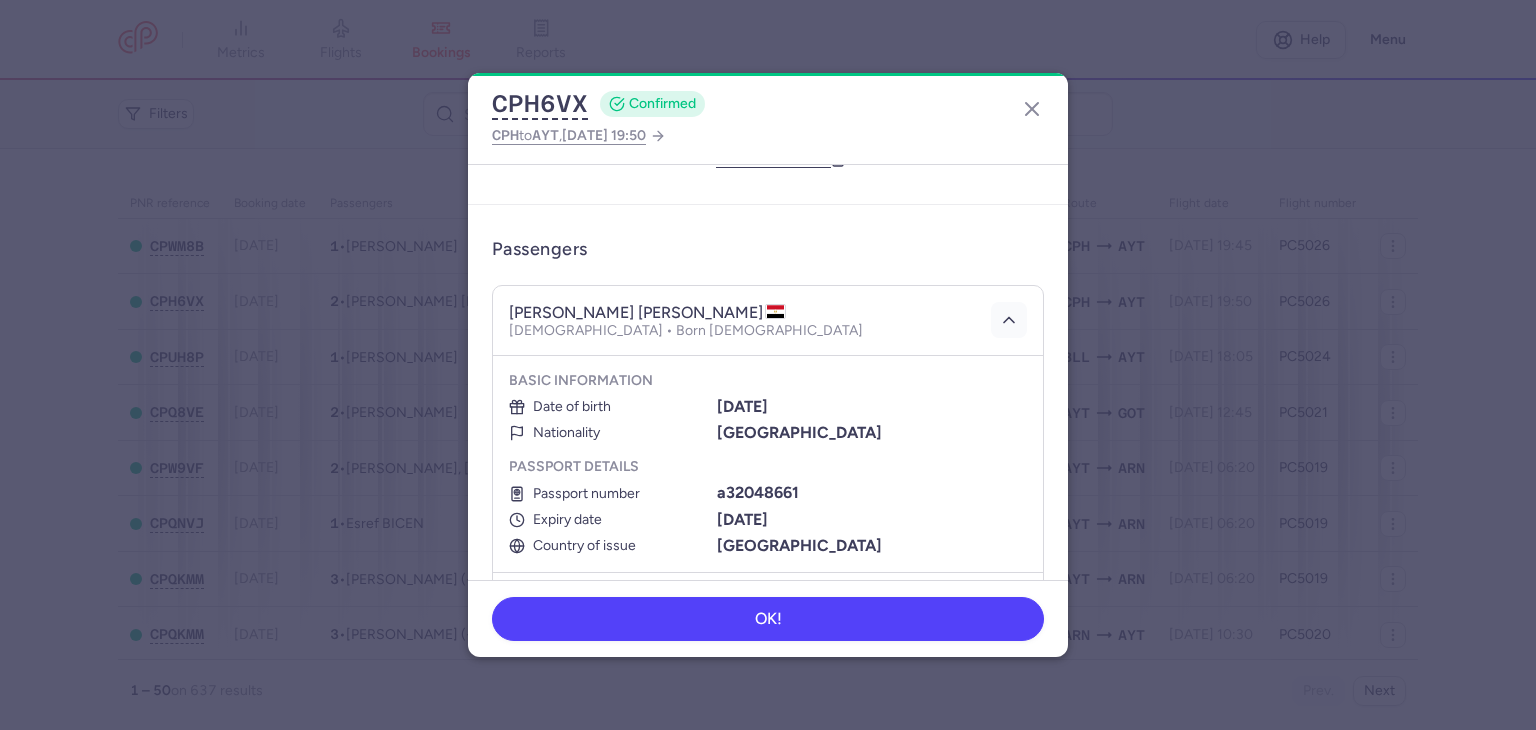 click 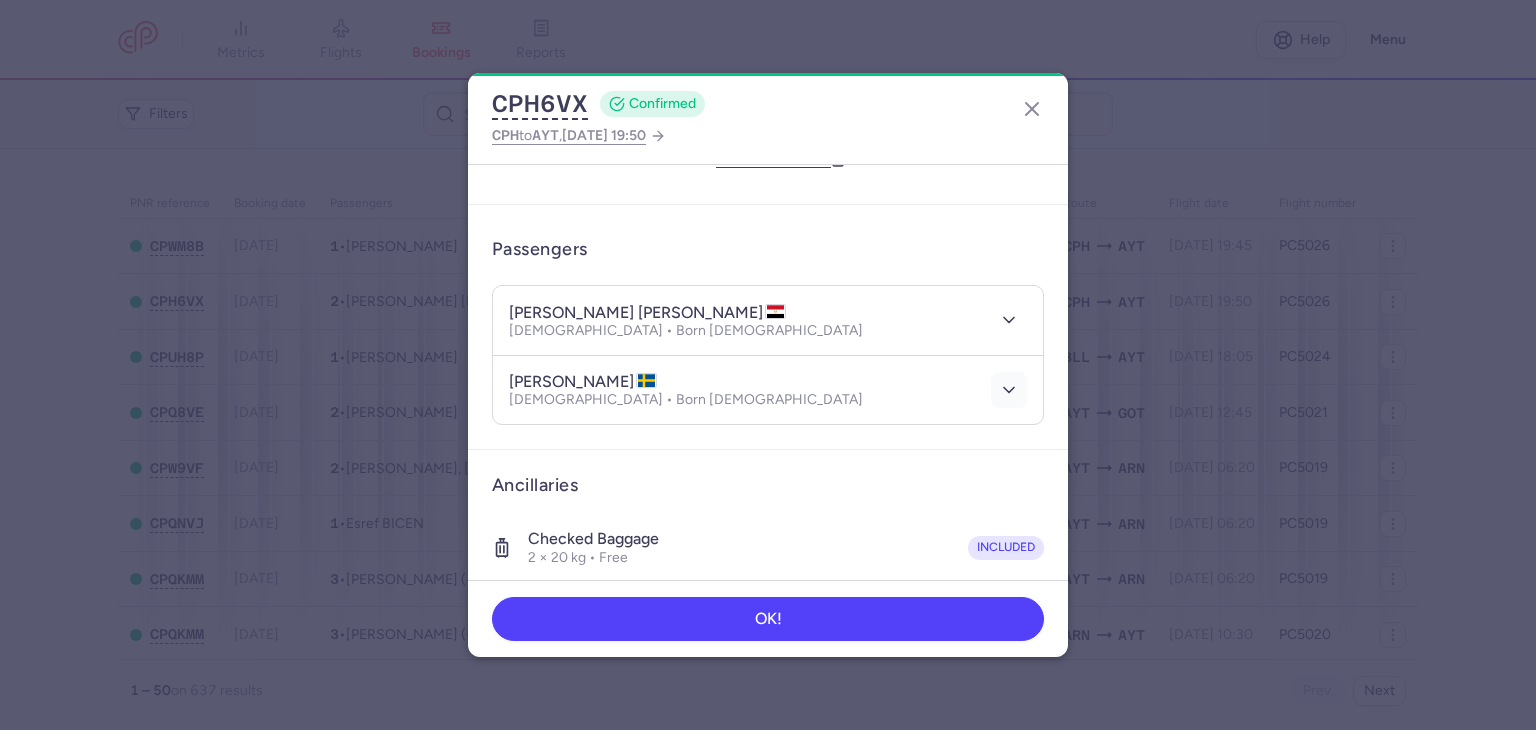 click at bounding box center (1009, 390) 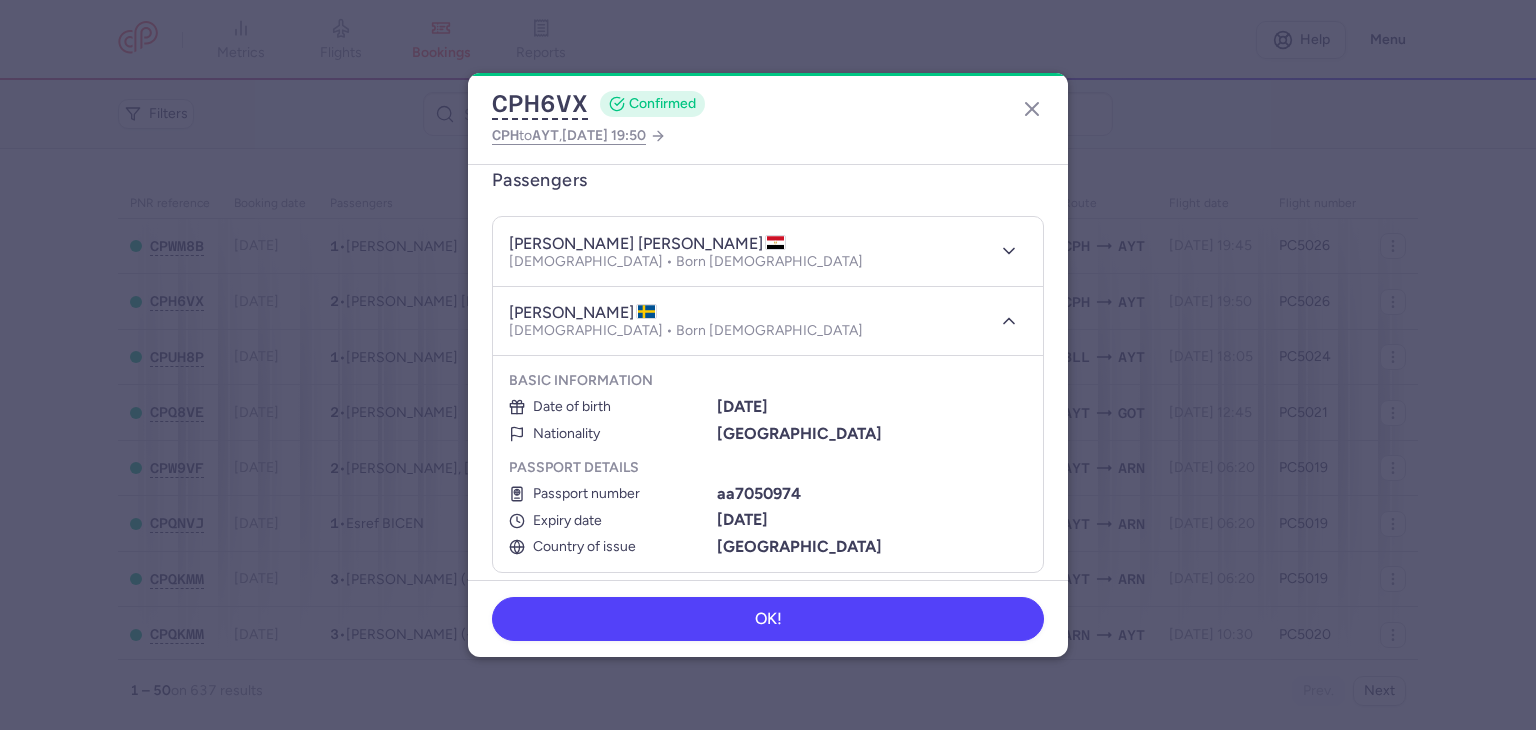 scroll, scrollTop: 200, scrollLeft: 0, axis: vertical 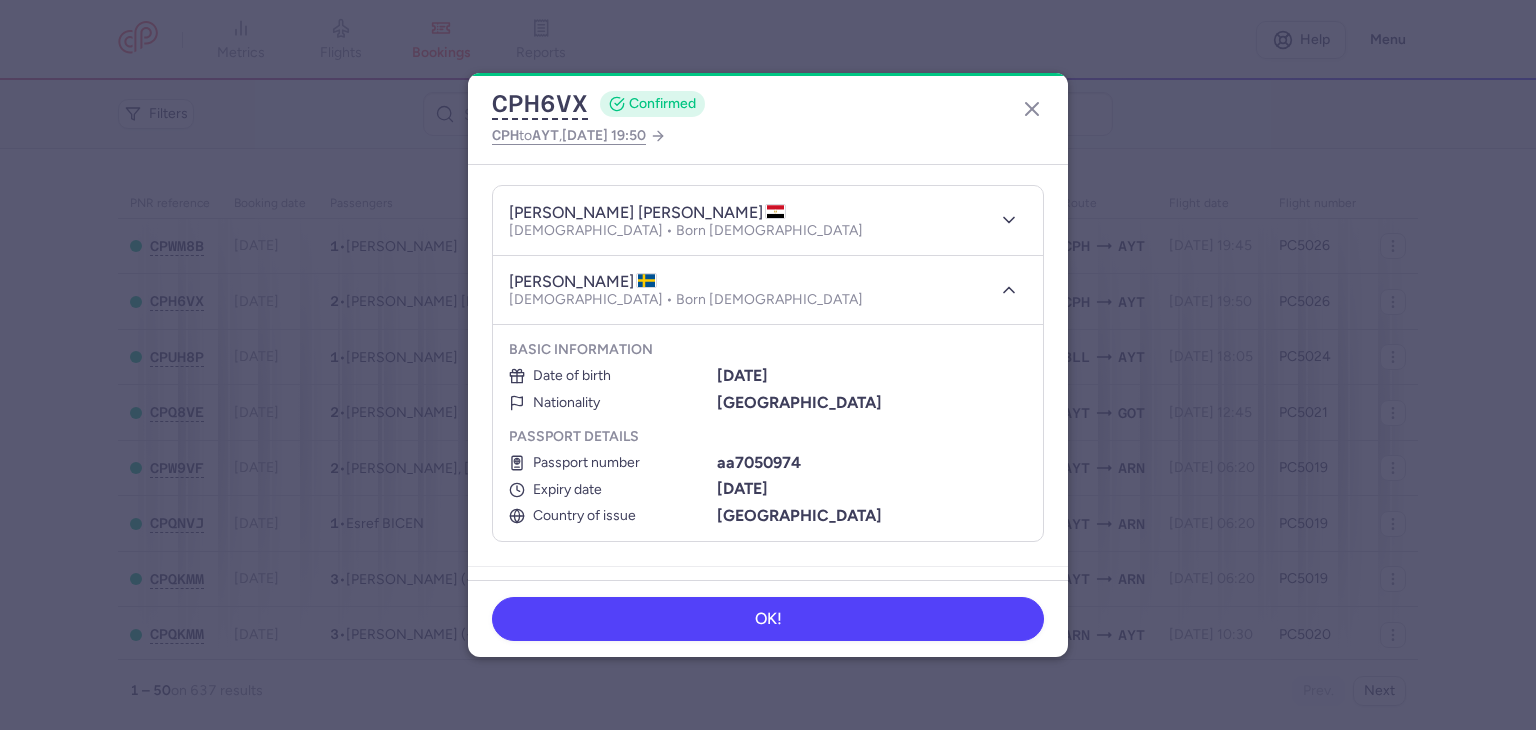type 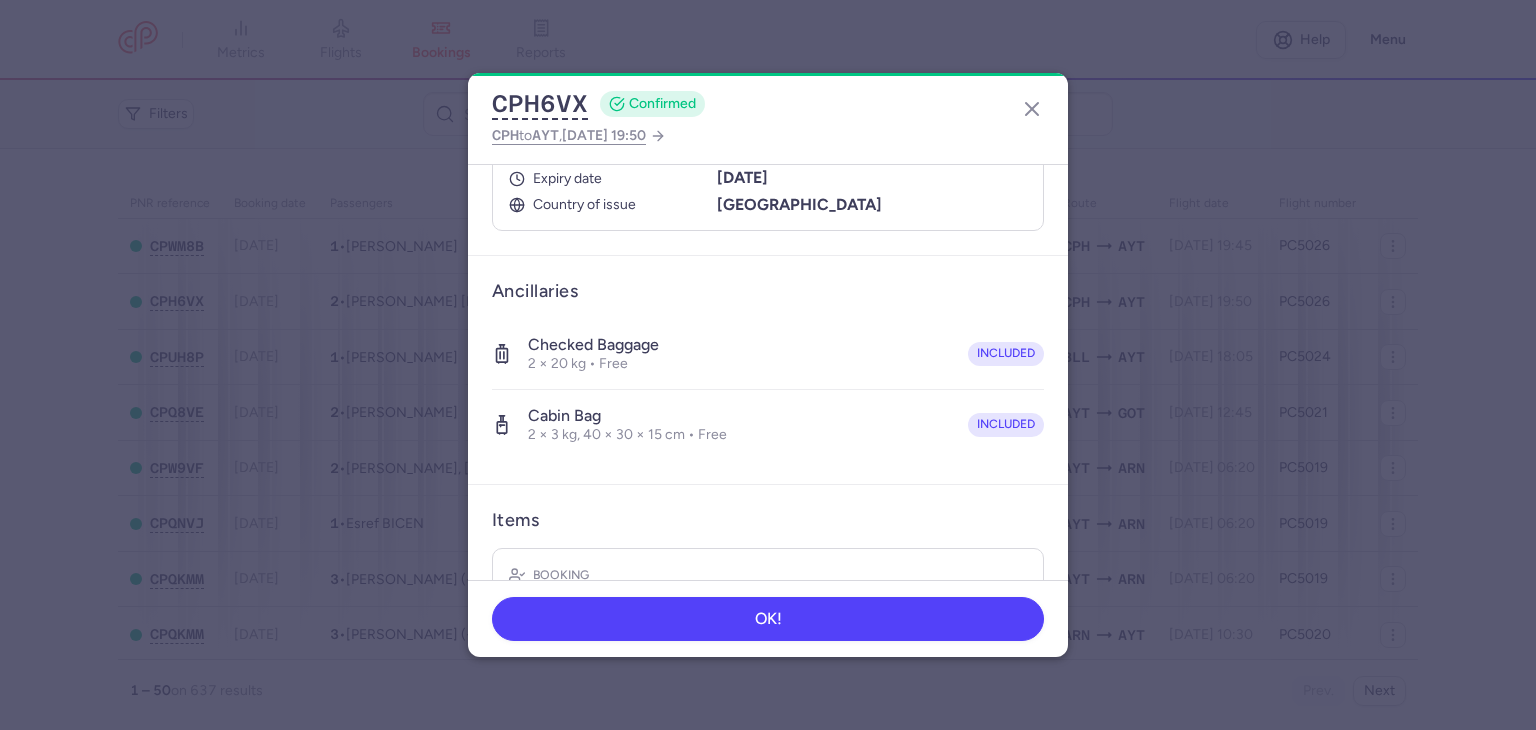 scroll, scrollTop: 281, scrollLeft: 0, axis: vertical 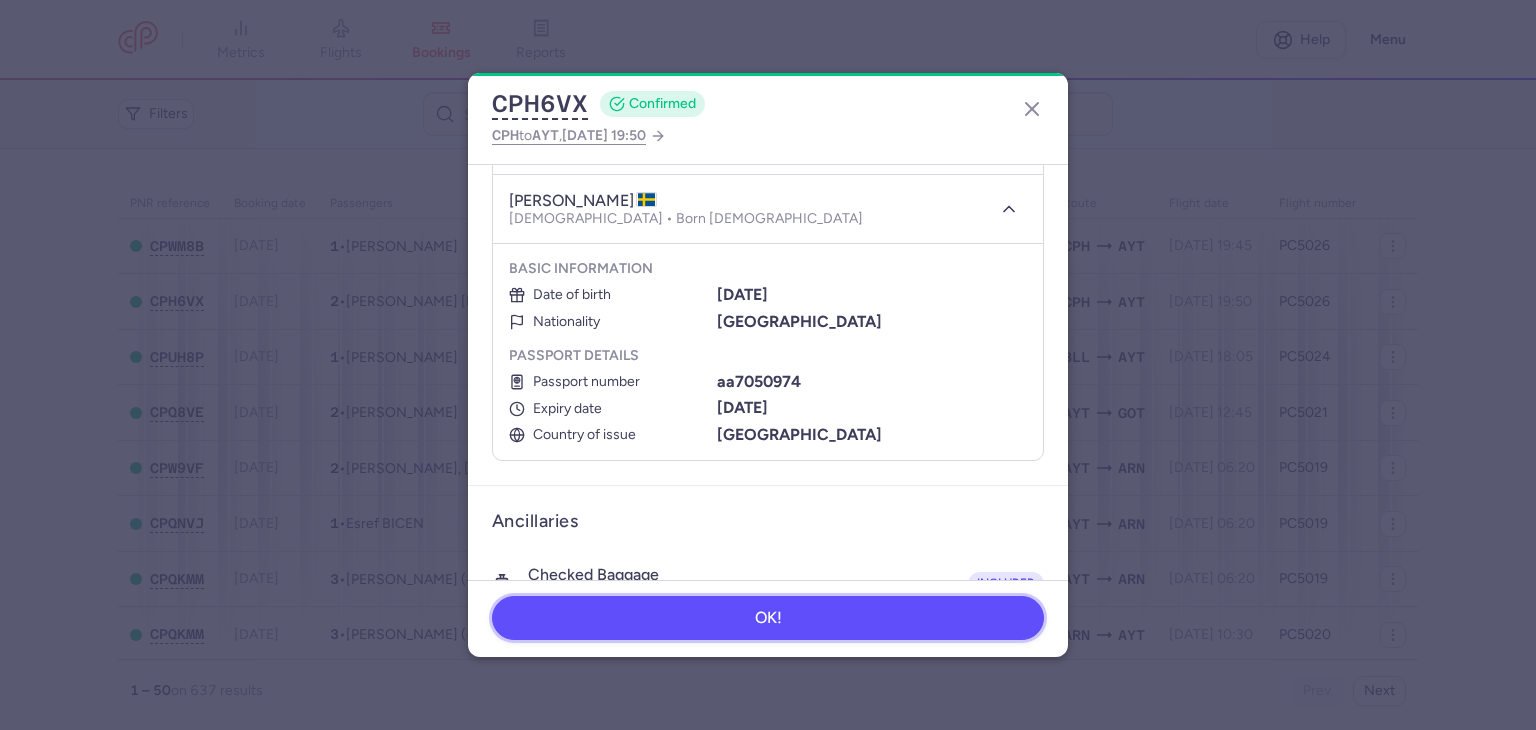click on "OK!" at bounding box center (768, 618) 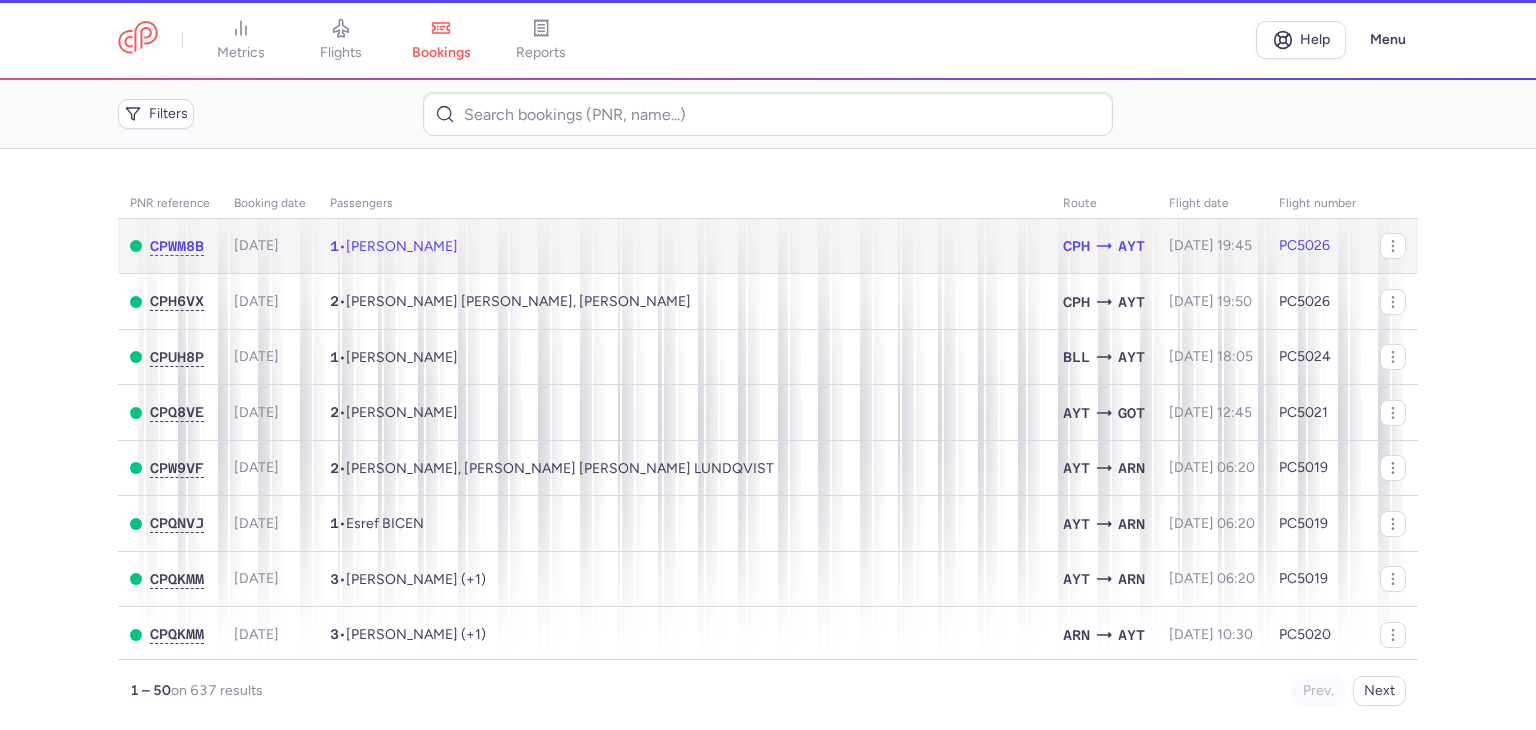click on "1  •  [PERSON_NAME]" at bounding box center [684, 246] 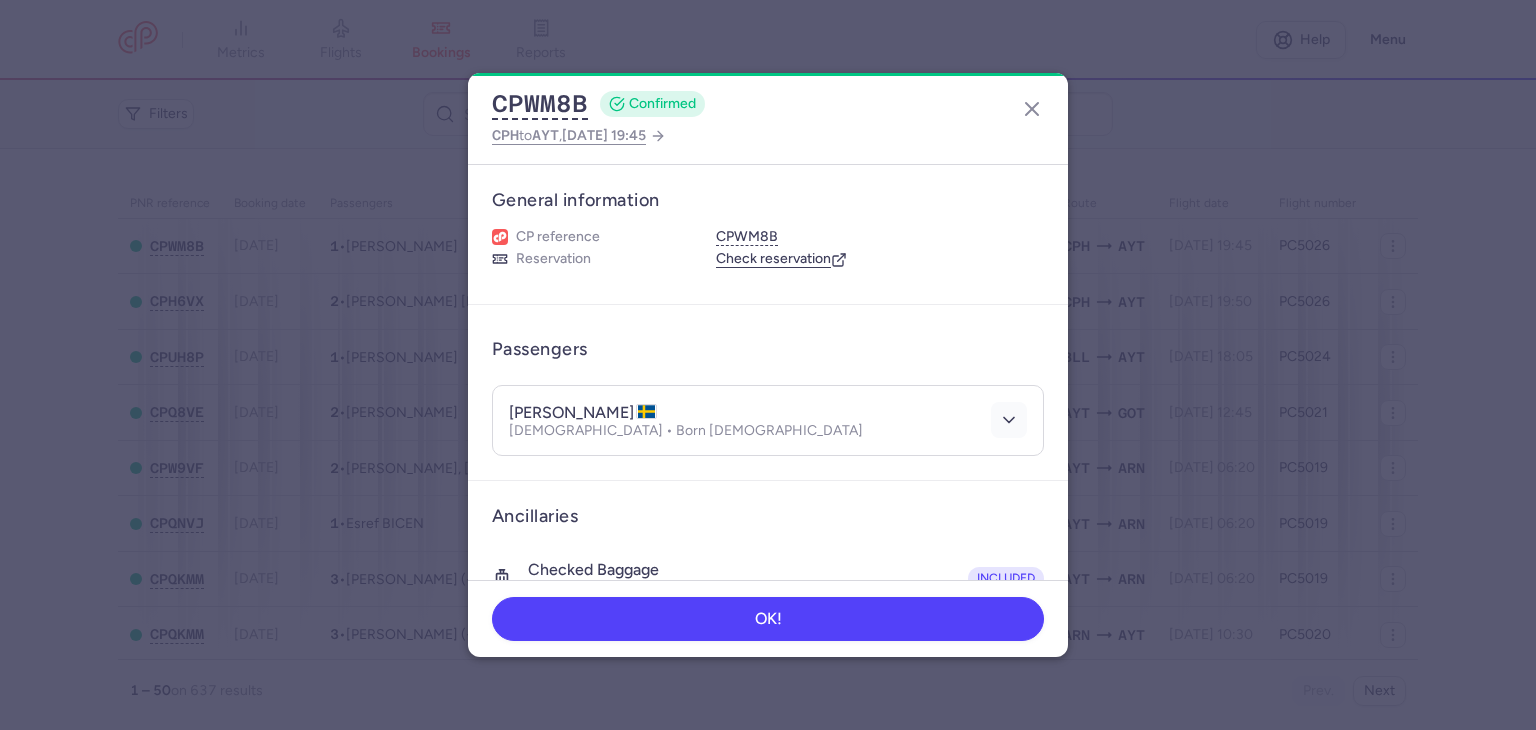 click at bounding box center (1009, 420) 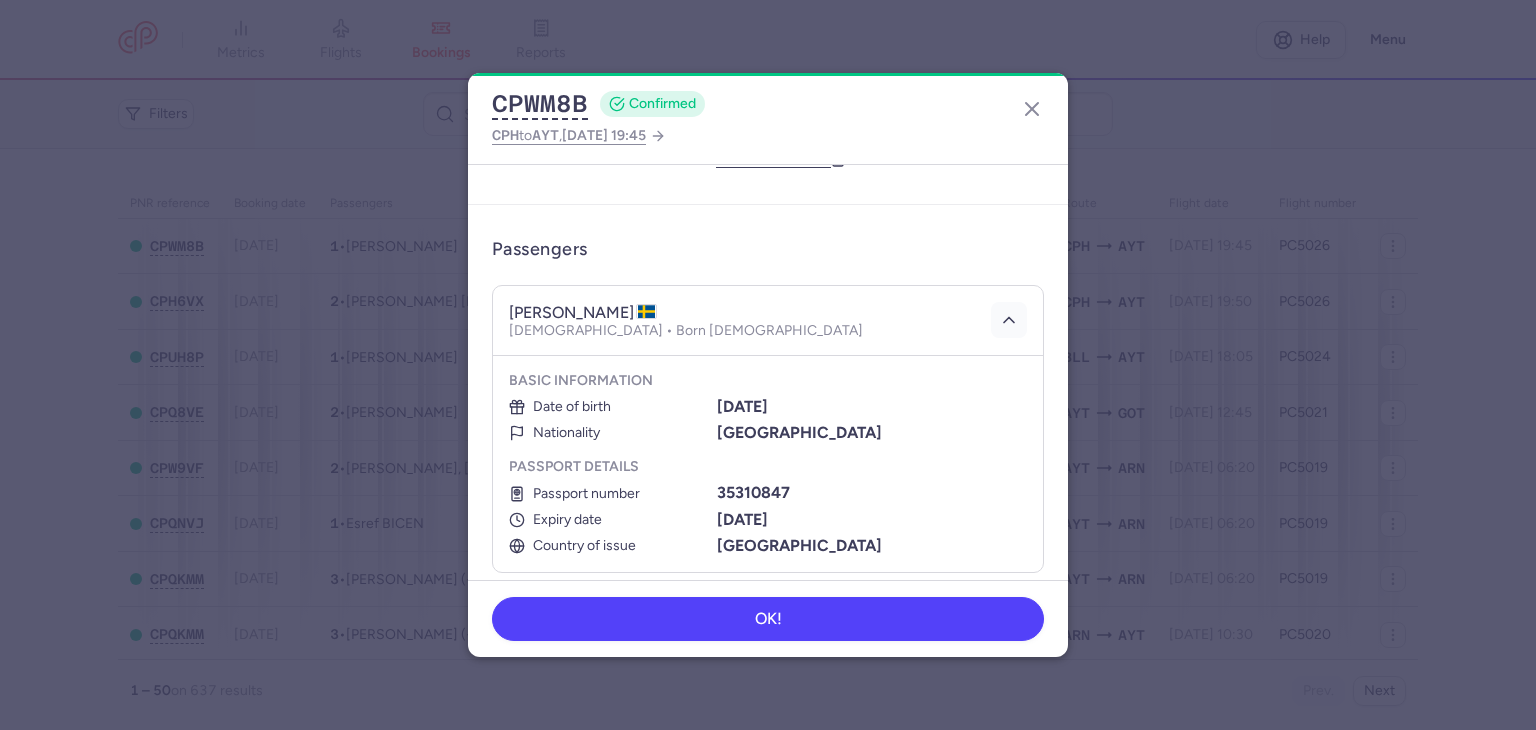scroll, scrollTop: 0, scrollLeft: 0, axis: both 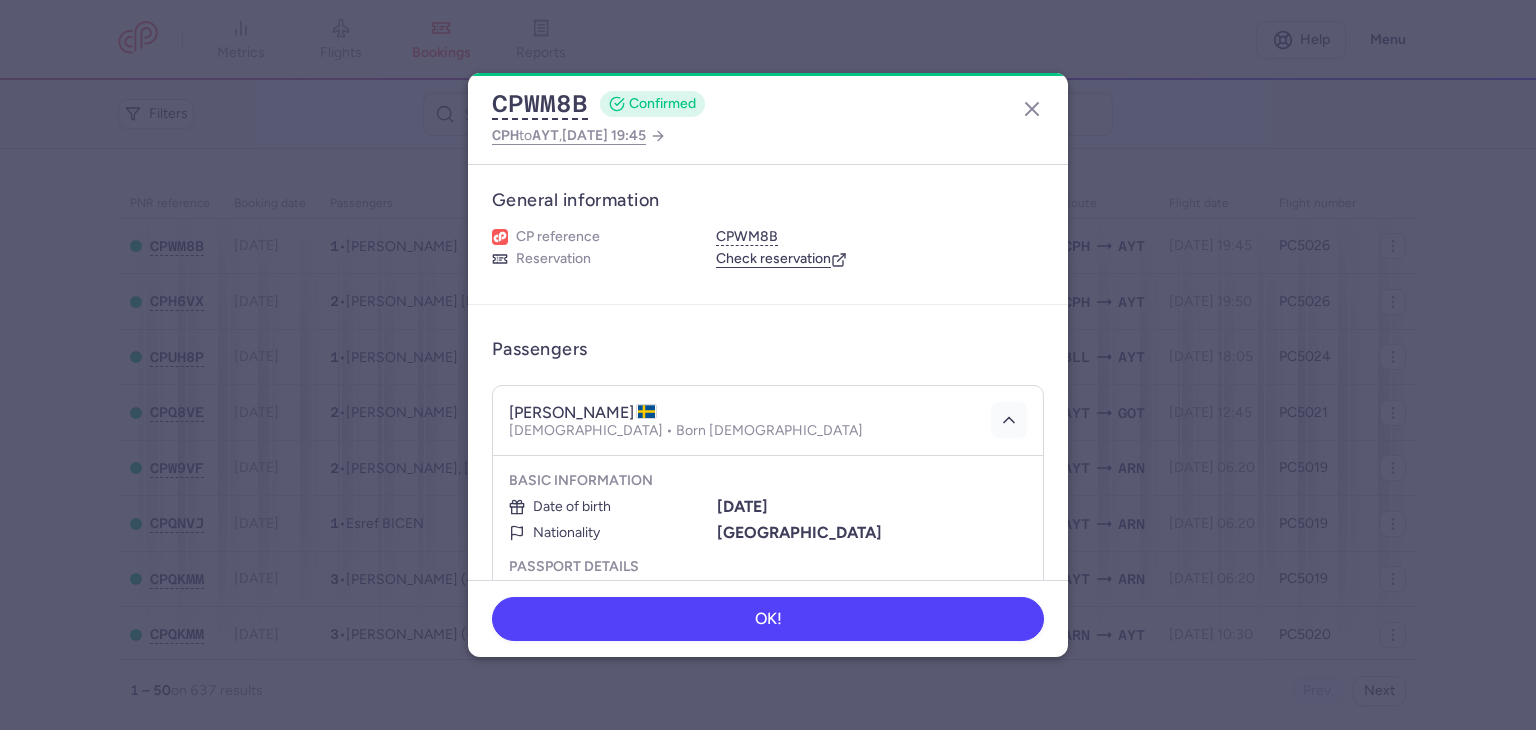type 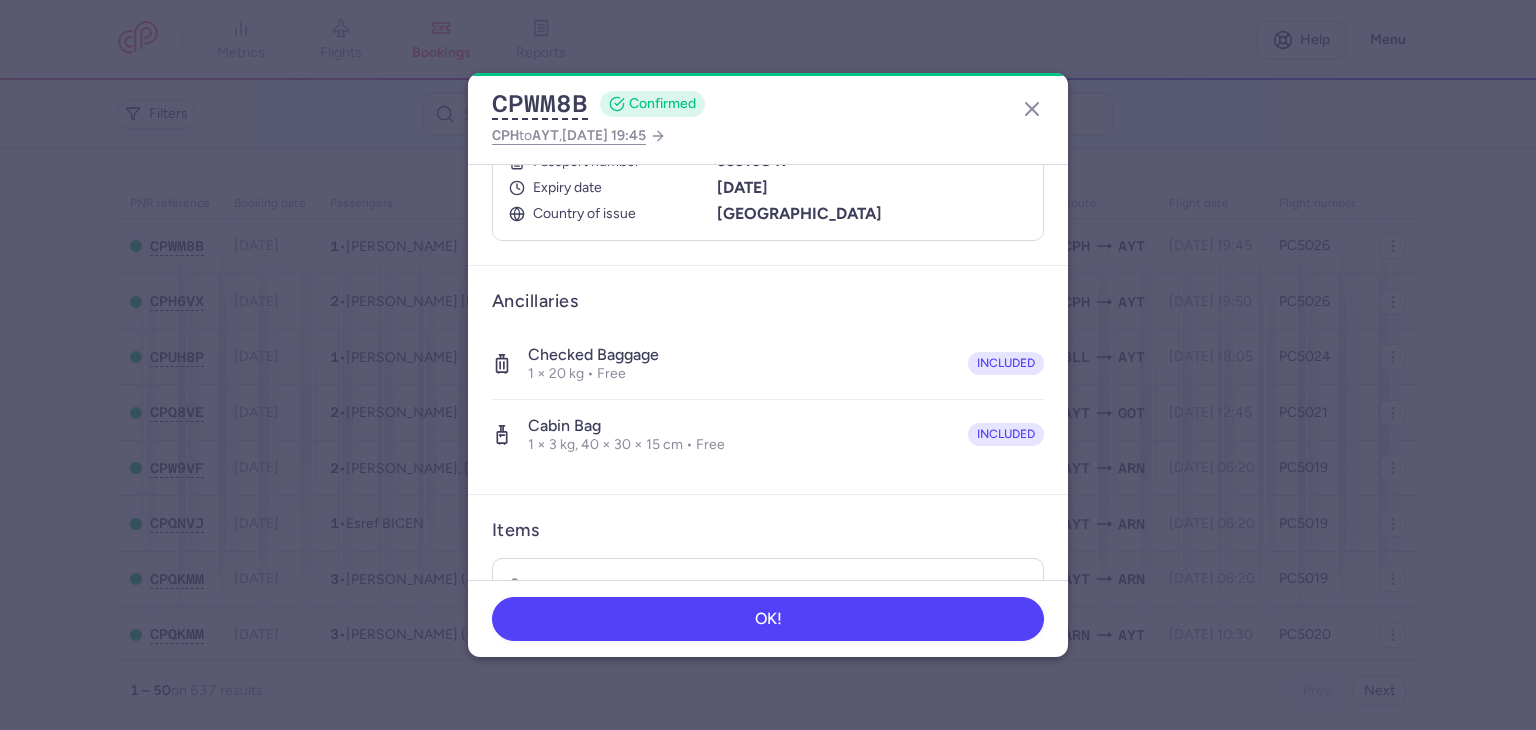 scroll, scrollTop: 612, scrollLeft: 0, axis: vertical 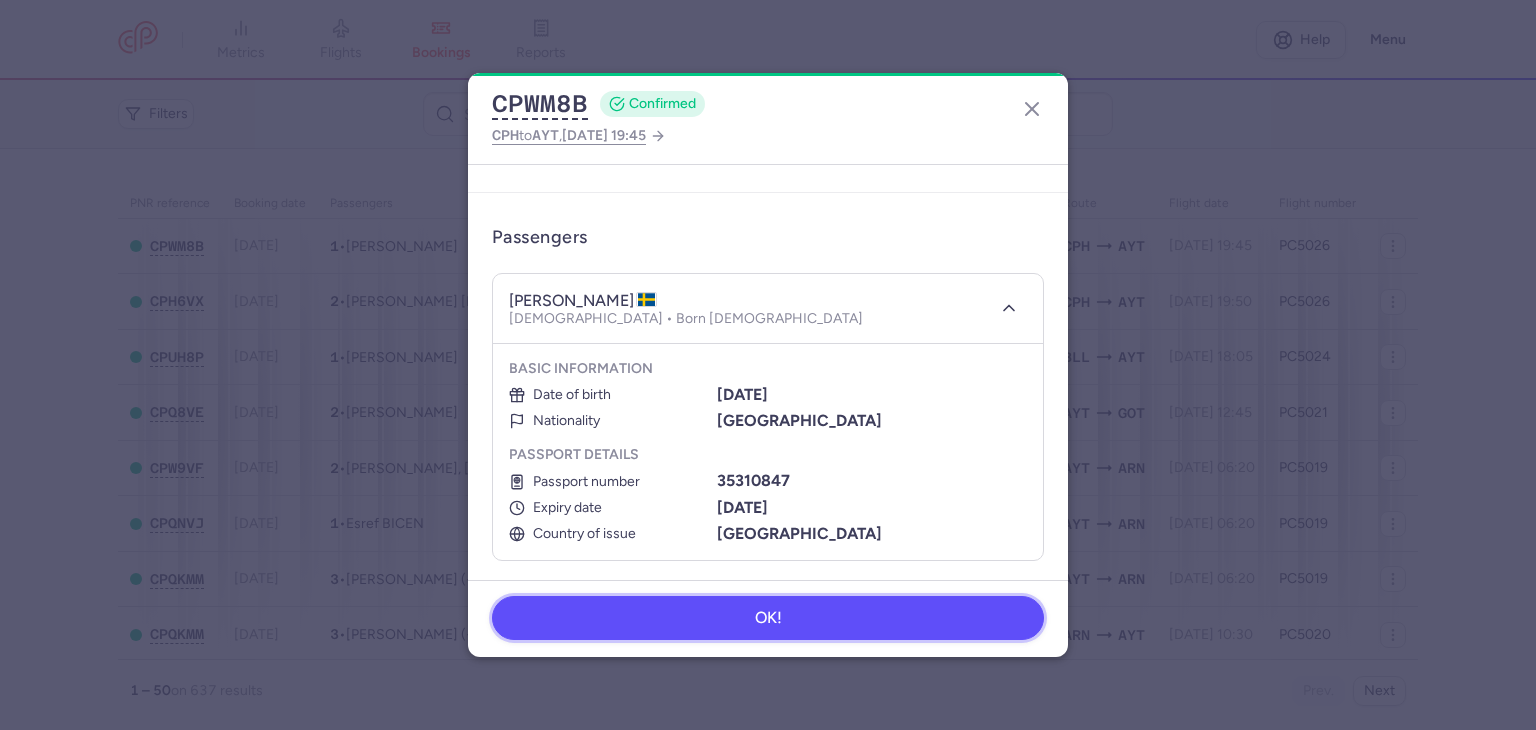 click on "OK!" at bounding box center [768, 618] 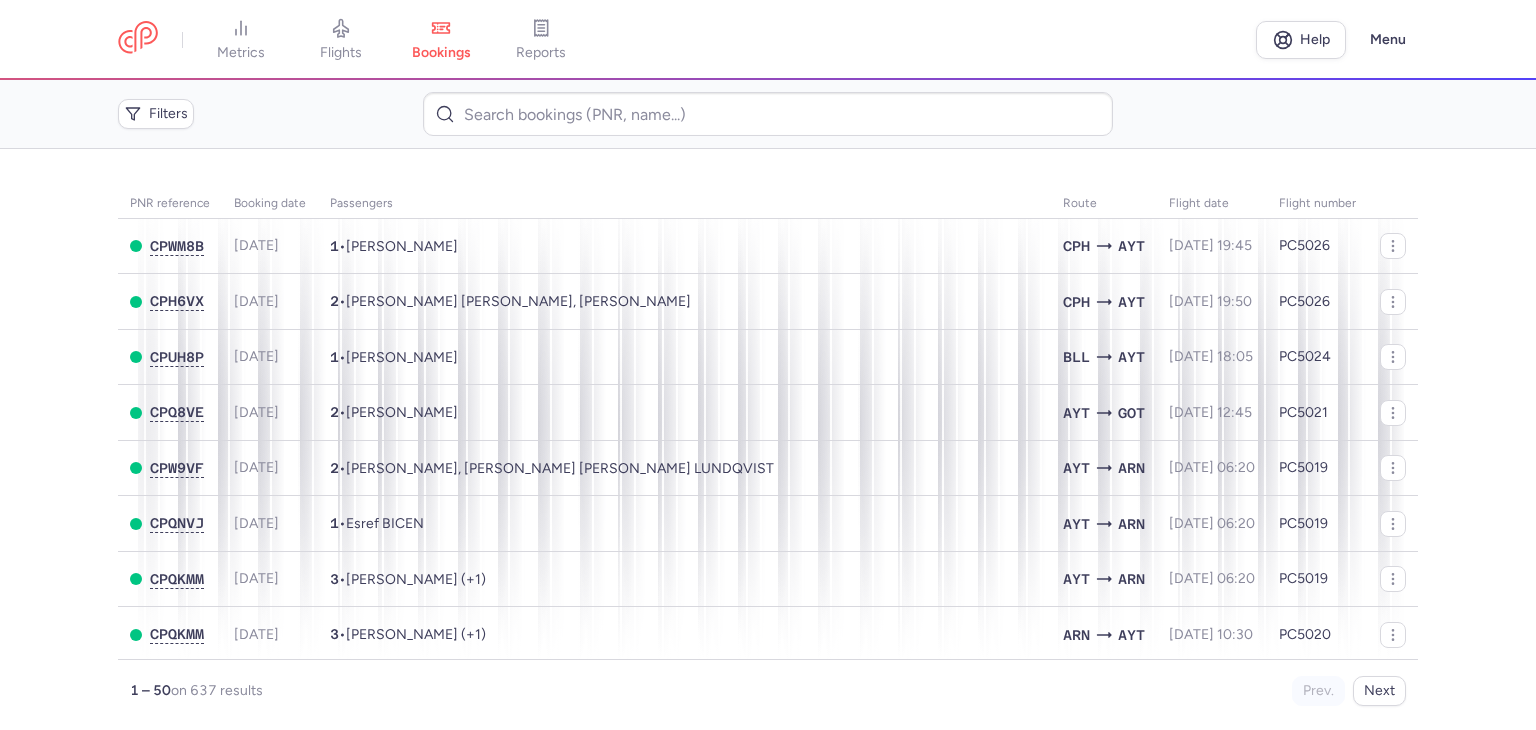 scroll, scrollTop: 0, scrollLeft: 0, axis: both 